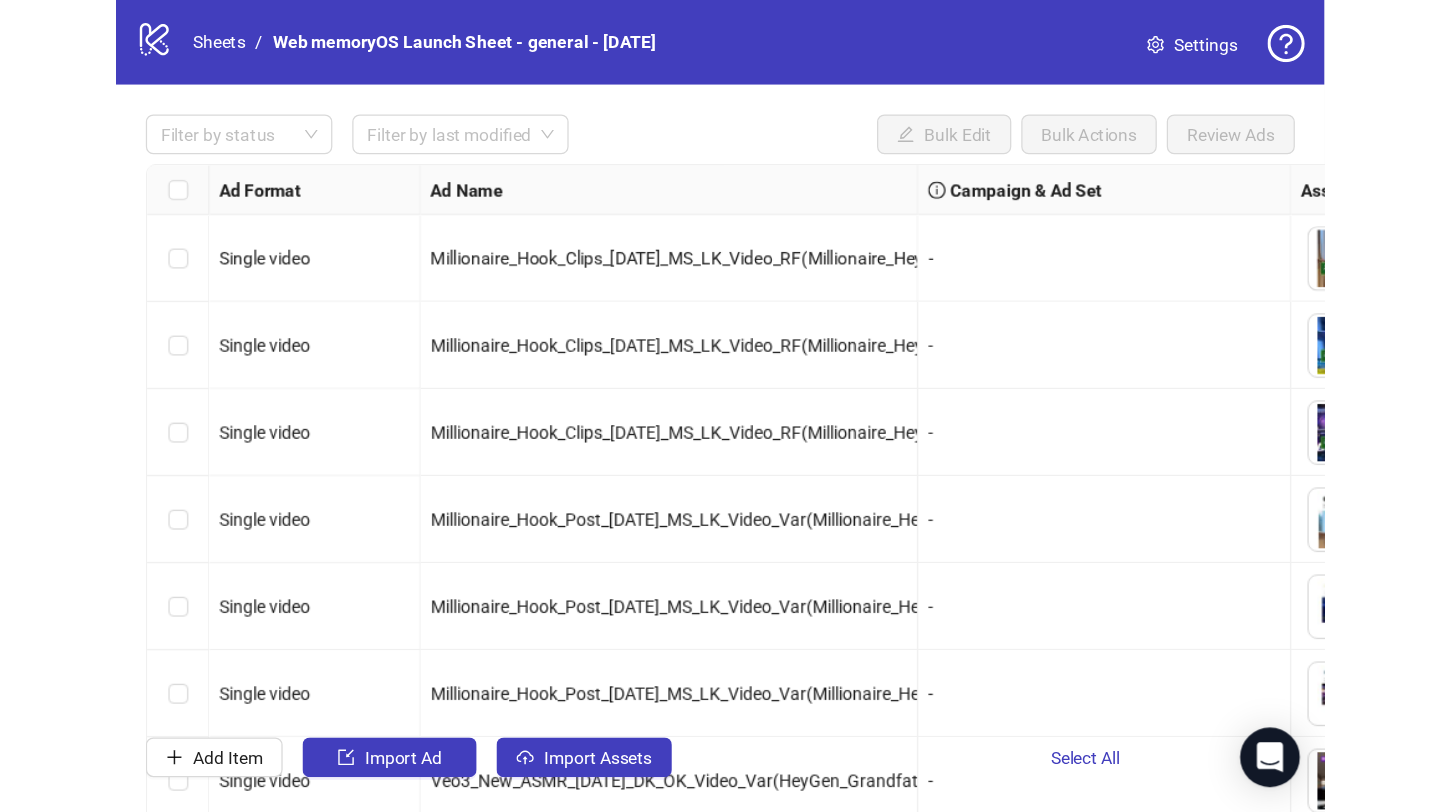 scroll, scrollTop: 0, scrollLeft: 0, axis: both 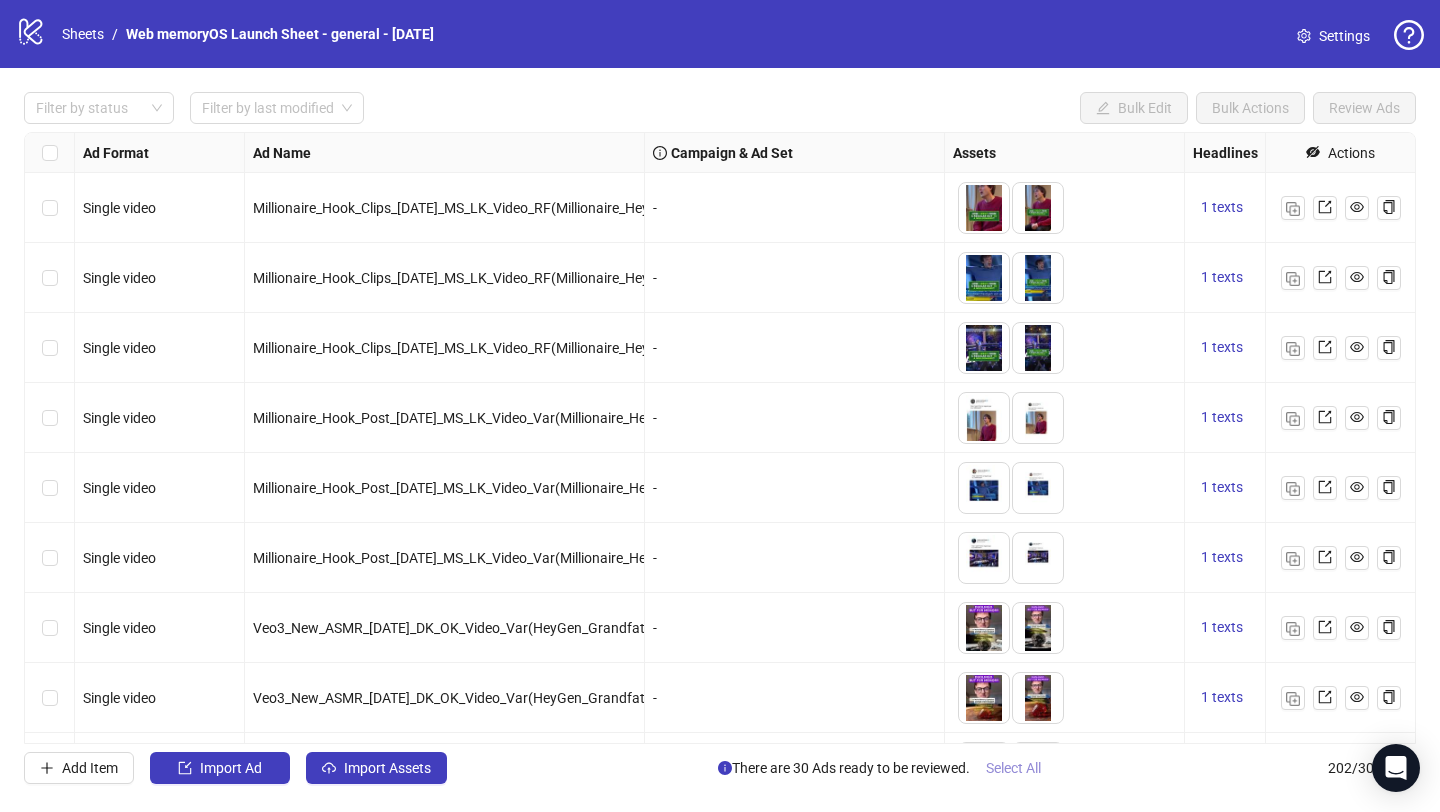 click on "Select All" at bounding box center [1013, 768] 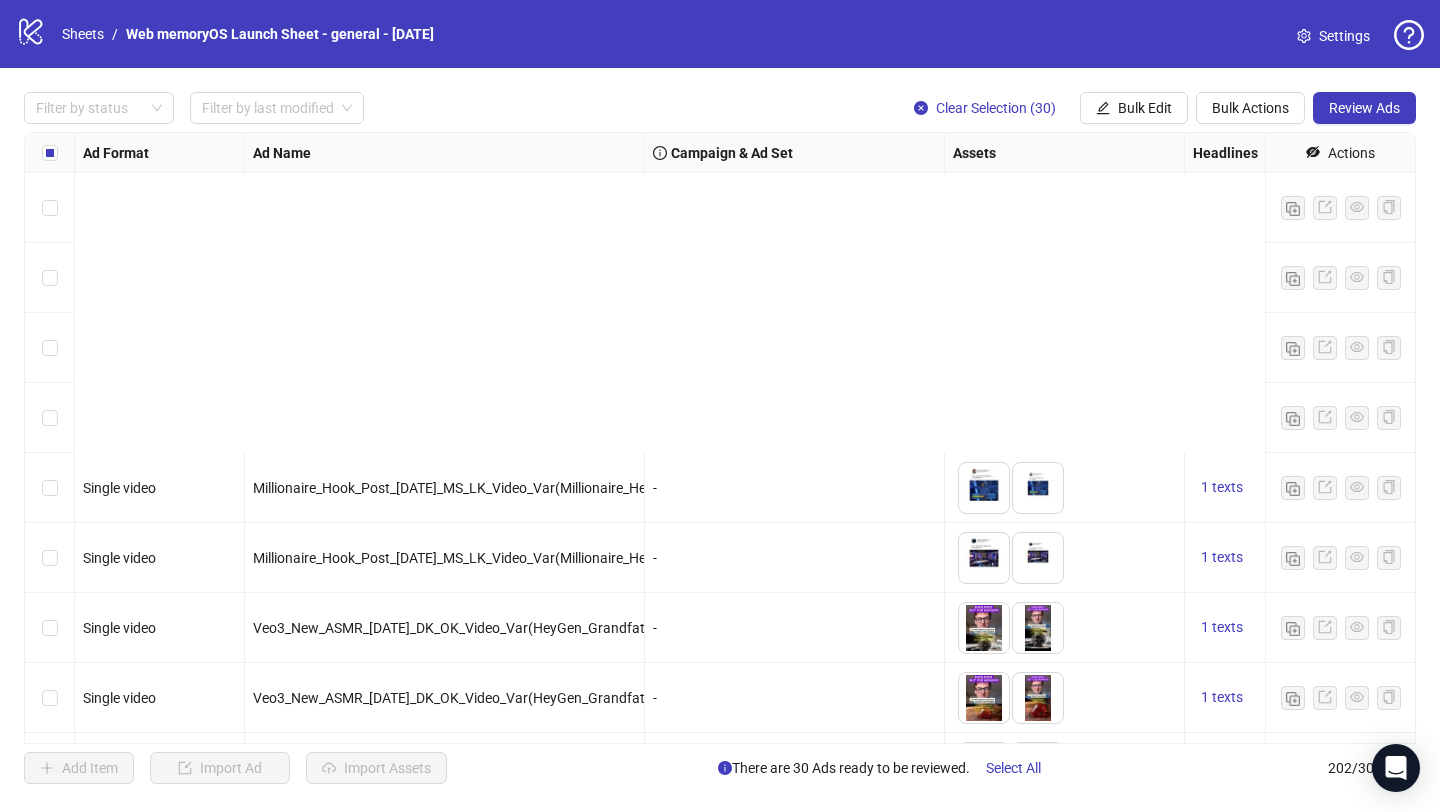 scroll, scrollTop: 559, scrollLeft: 0, axis: vertical 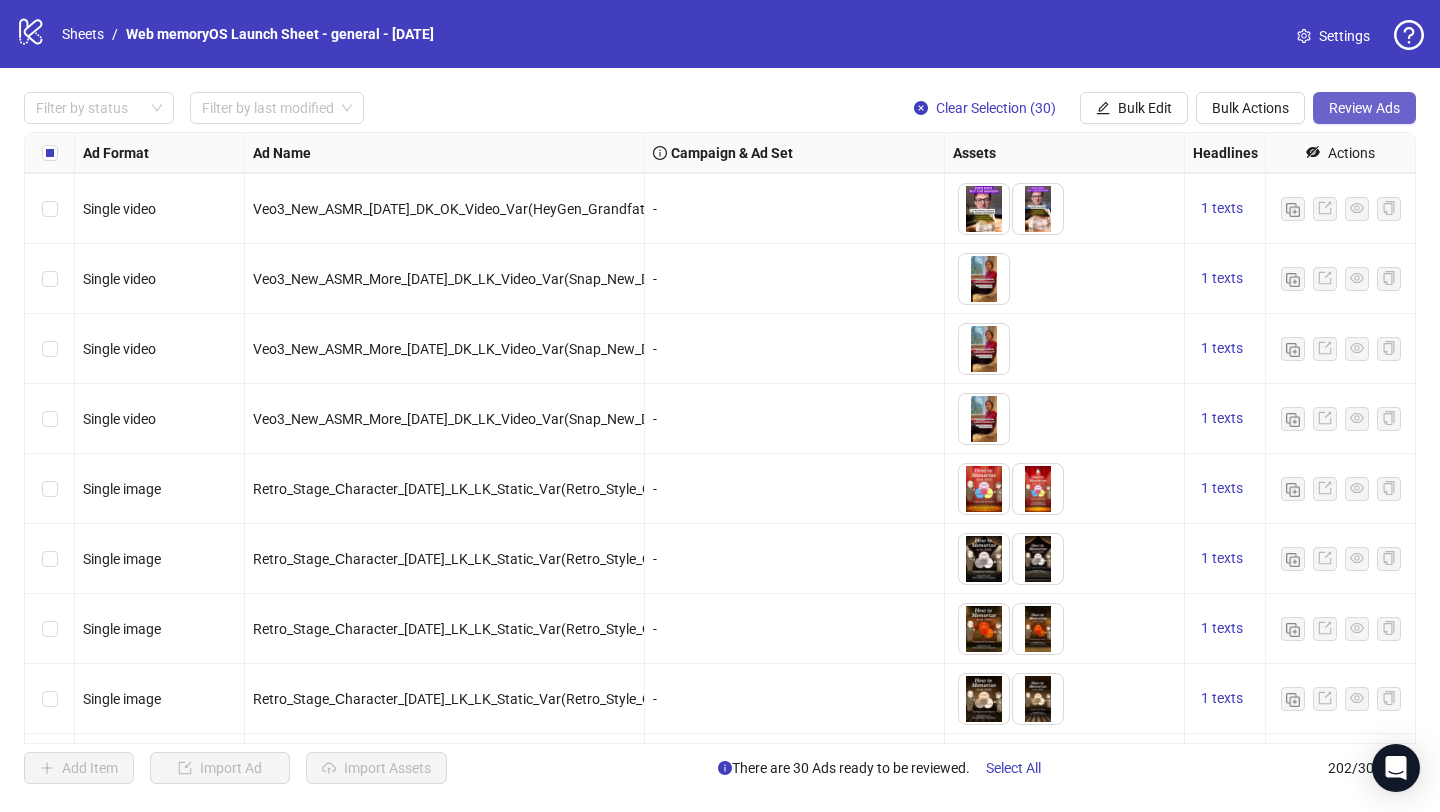click on "Review Ads" at bounding box center [1364, 108] 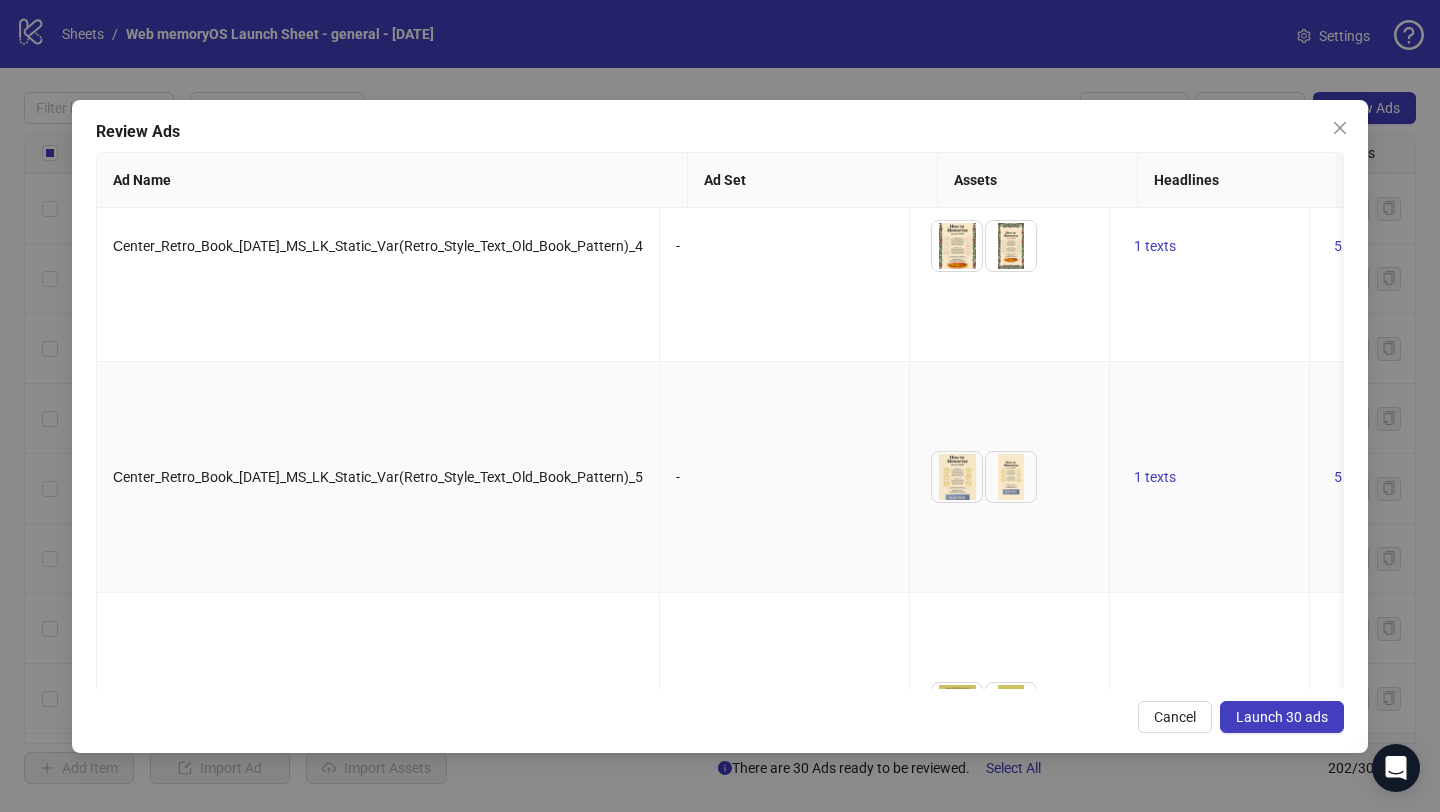 scroll, scrollTop: 861, scrollLeft: 0, axis: vertical 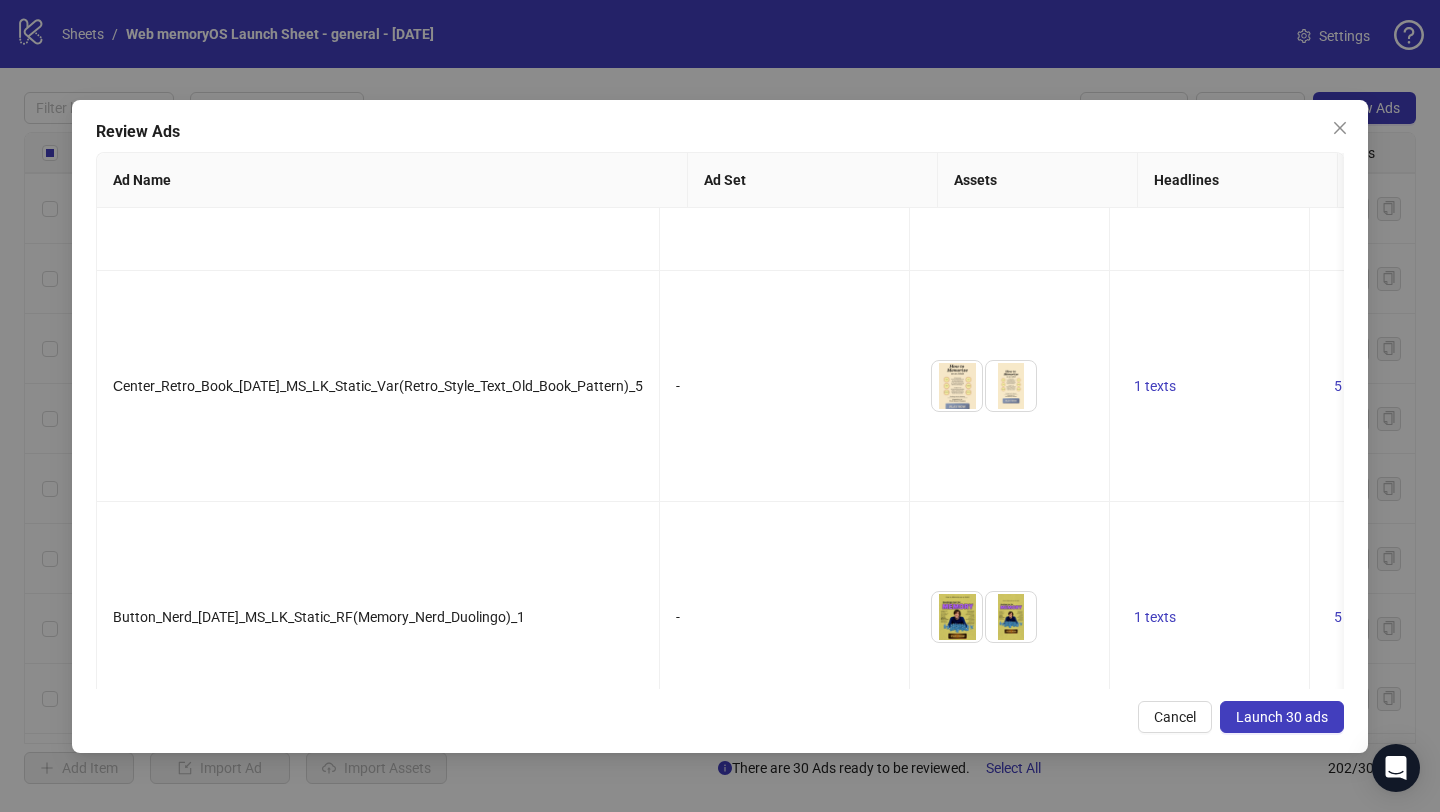 click on "Launch 30 ads" at bounding box center (1282, 717) 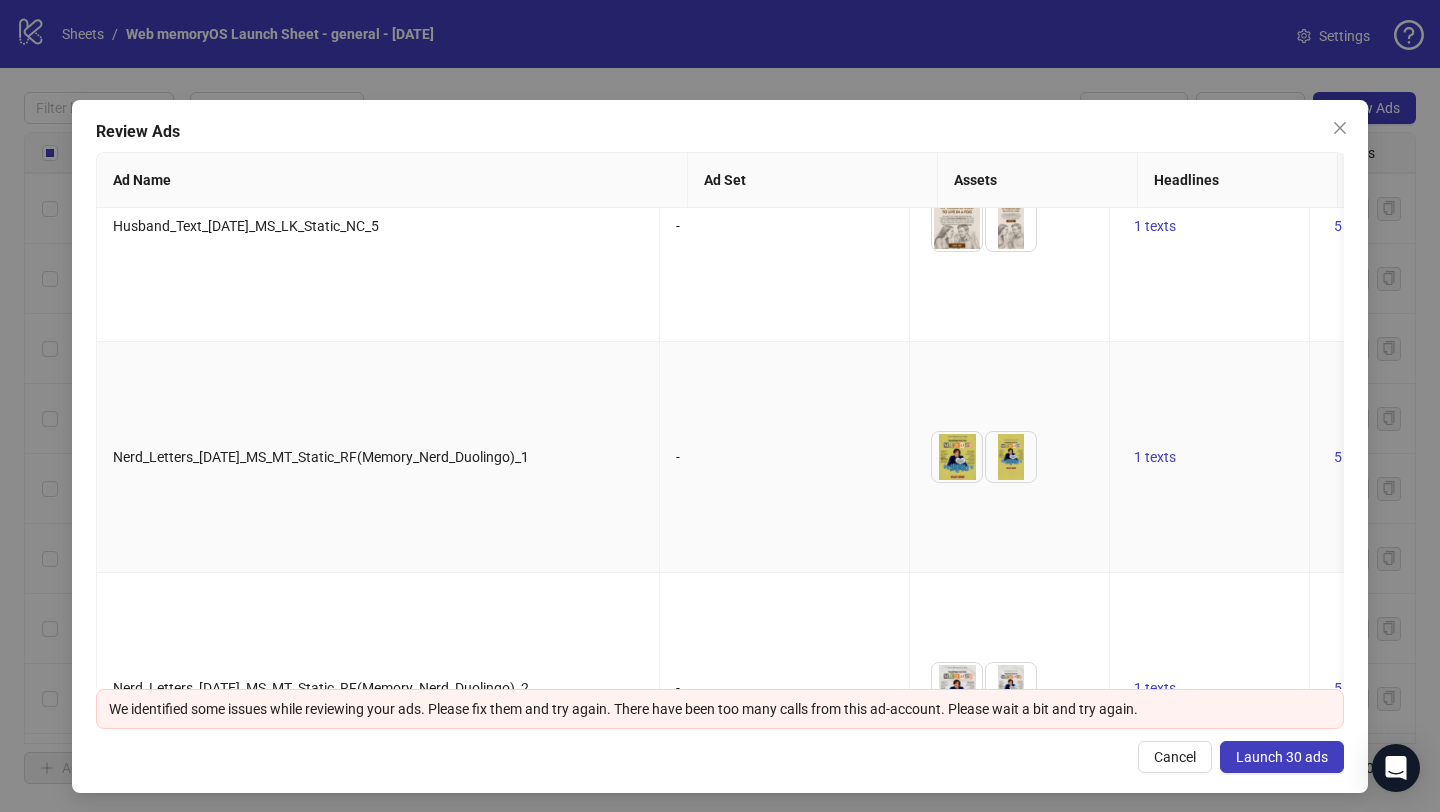 scroll, scrollTop: 4550, scrollLeft: 0, axis: vertical 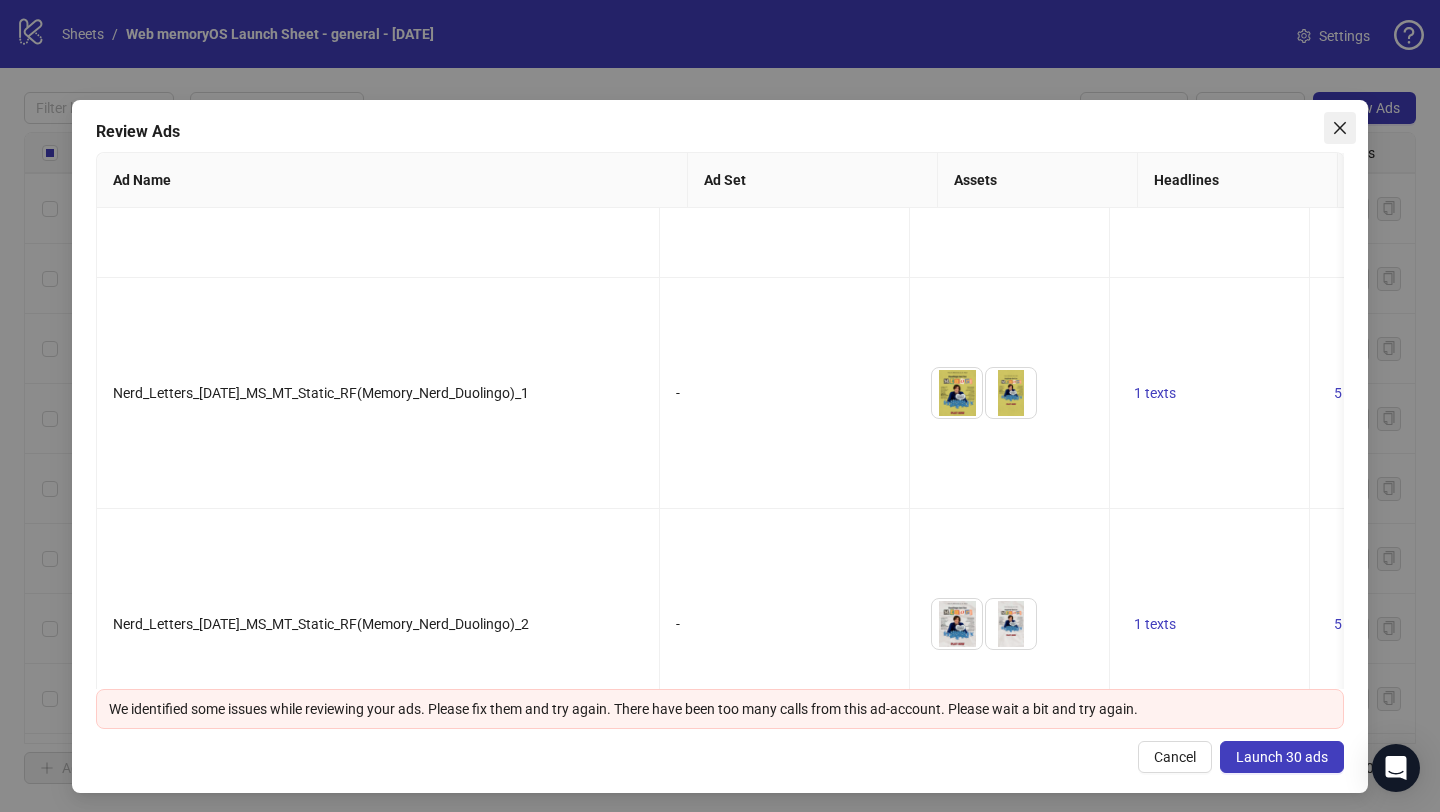 click at bounding box center [1340, 128] 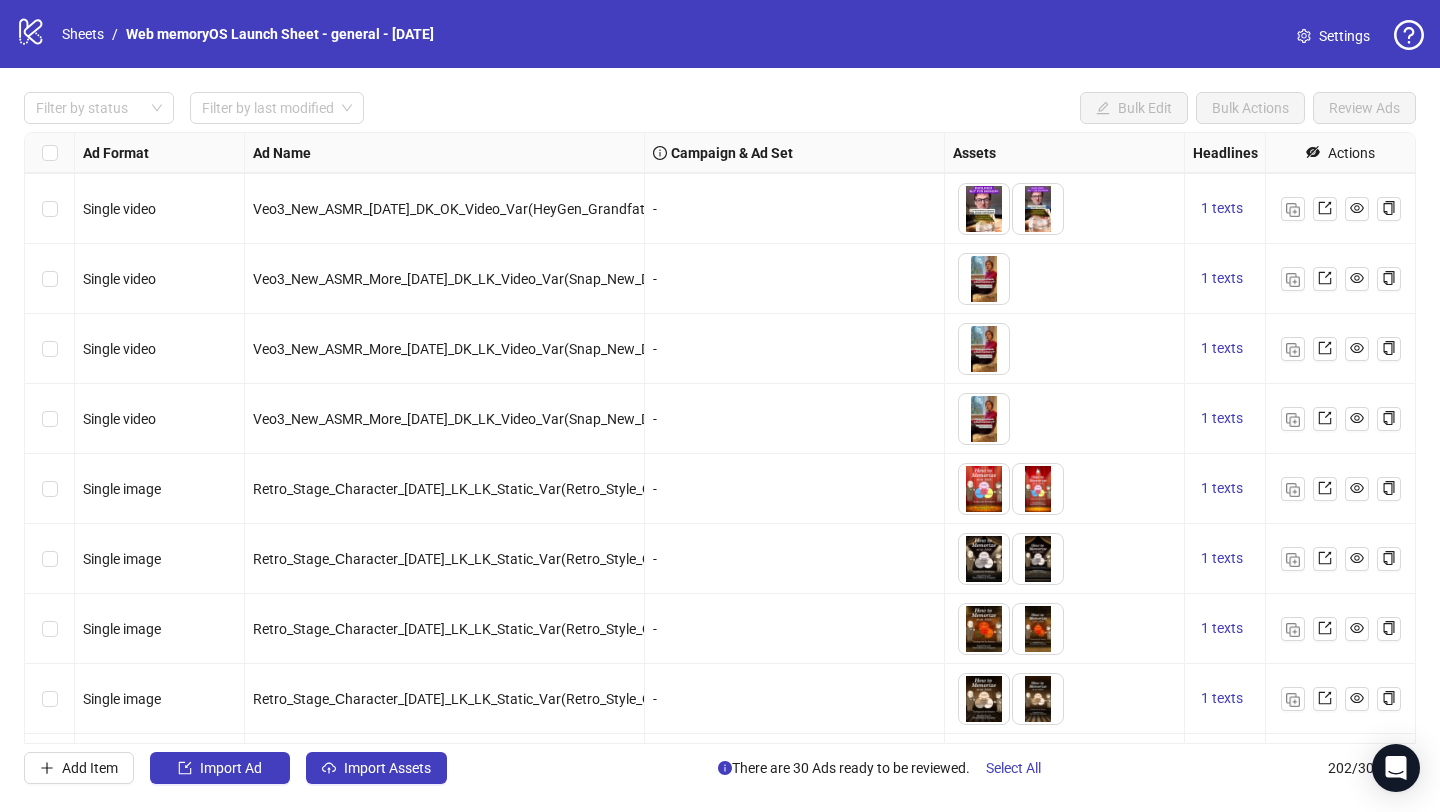click on "logo/logo-mobile" at bounding box center [31, 31] 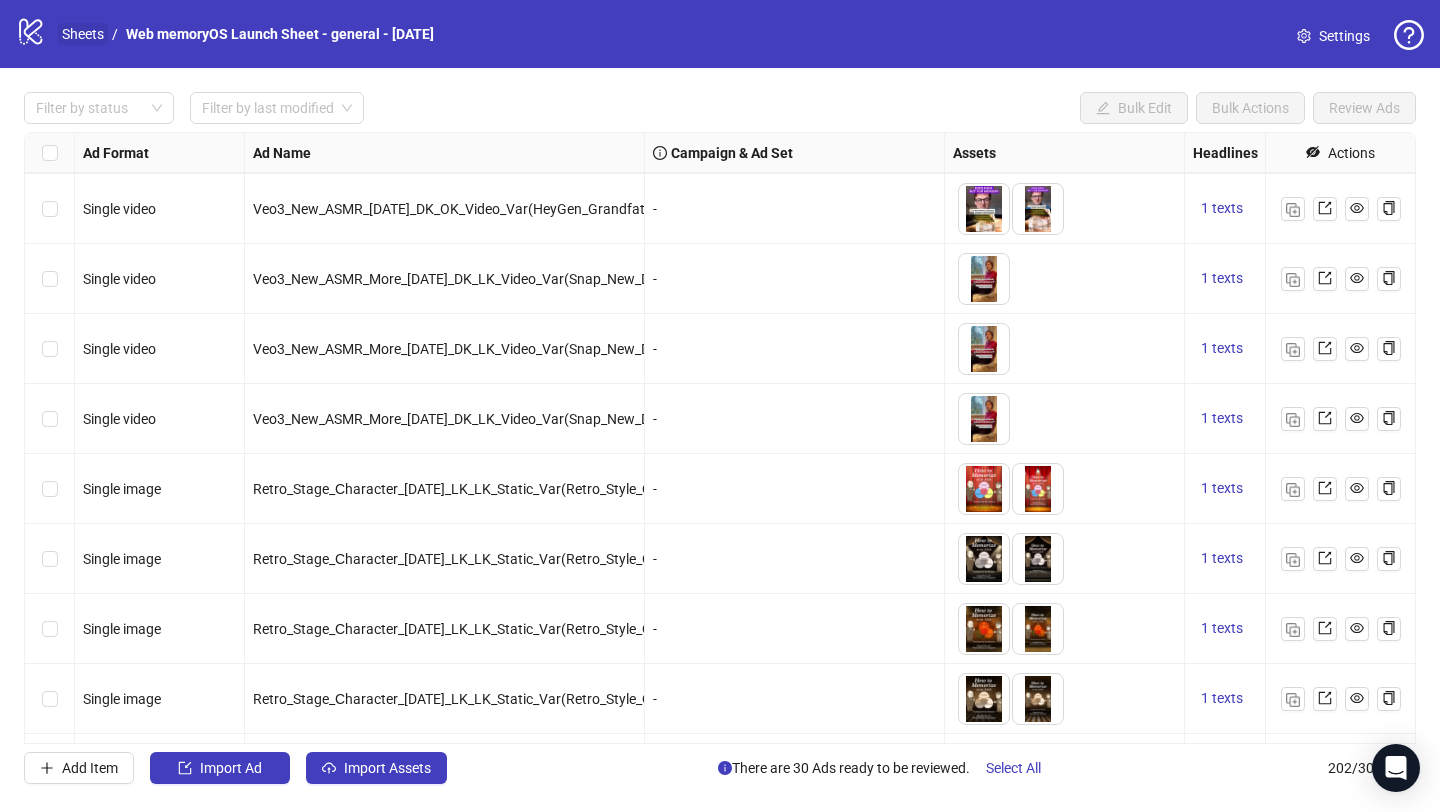 click on "Sheets" at bounding box center [83, 34] 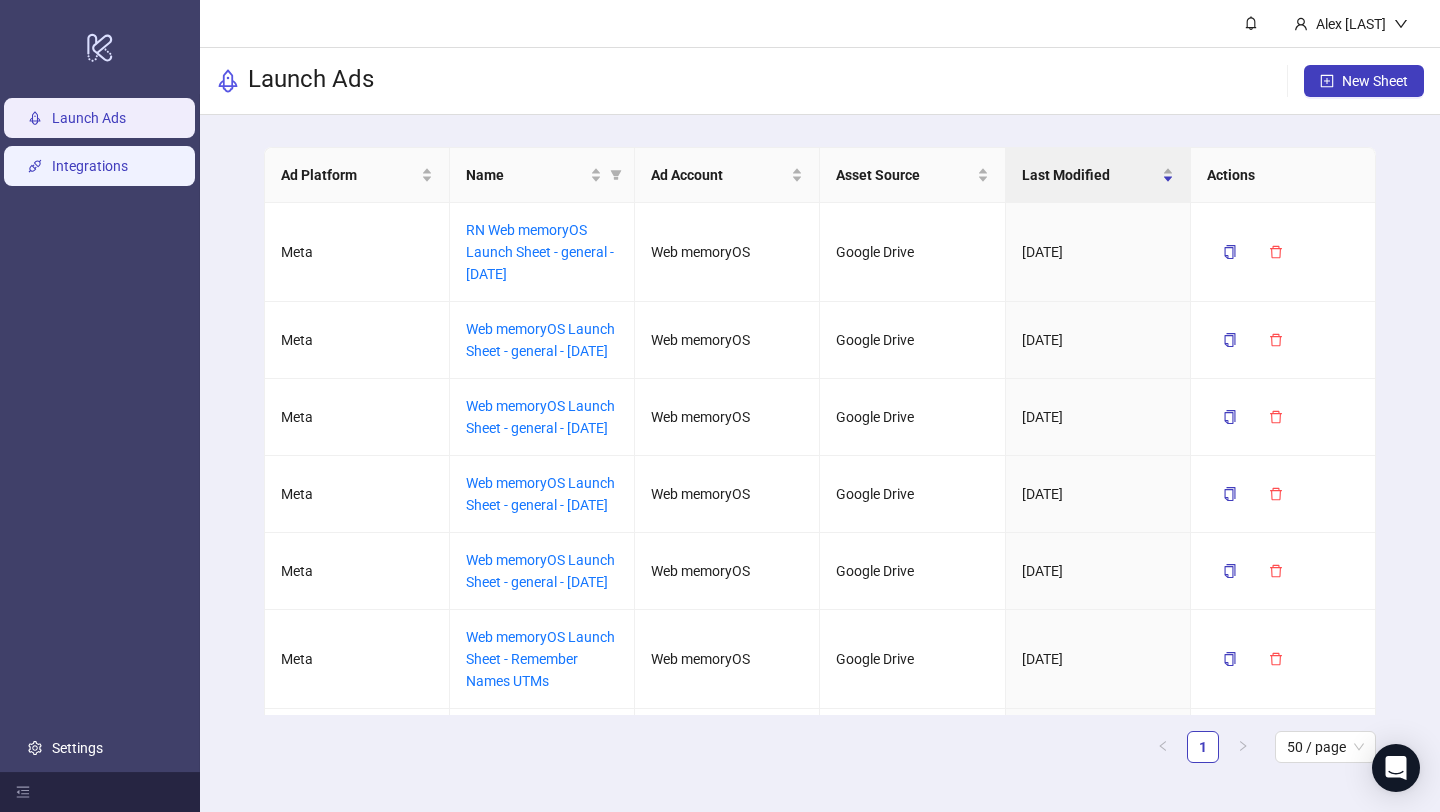 click on "Integrations" at bounding box center (90, 166) 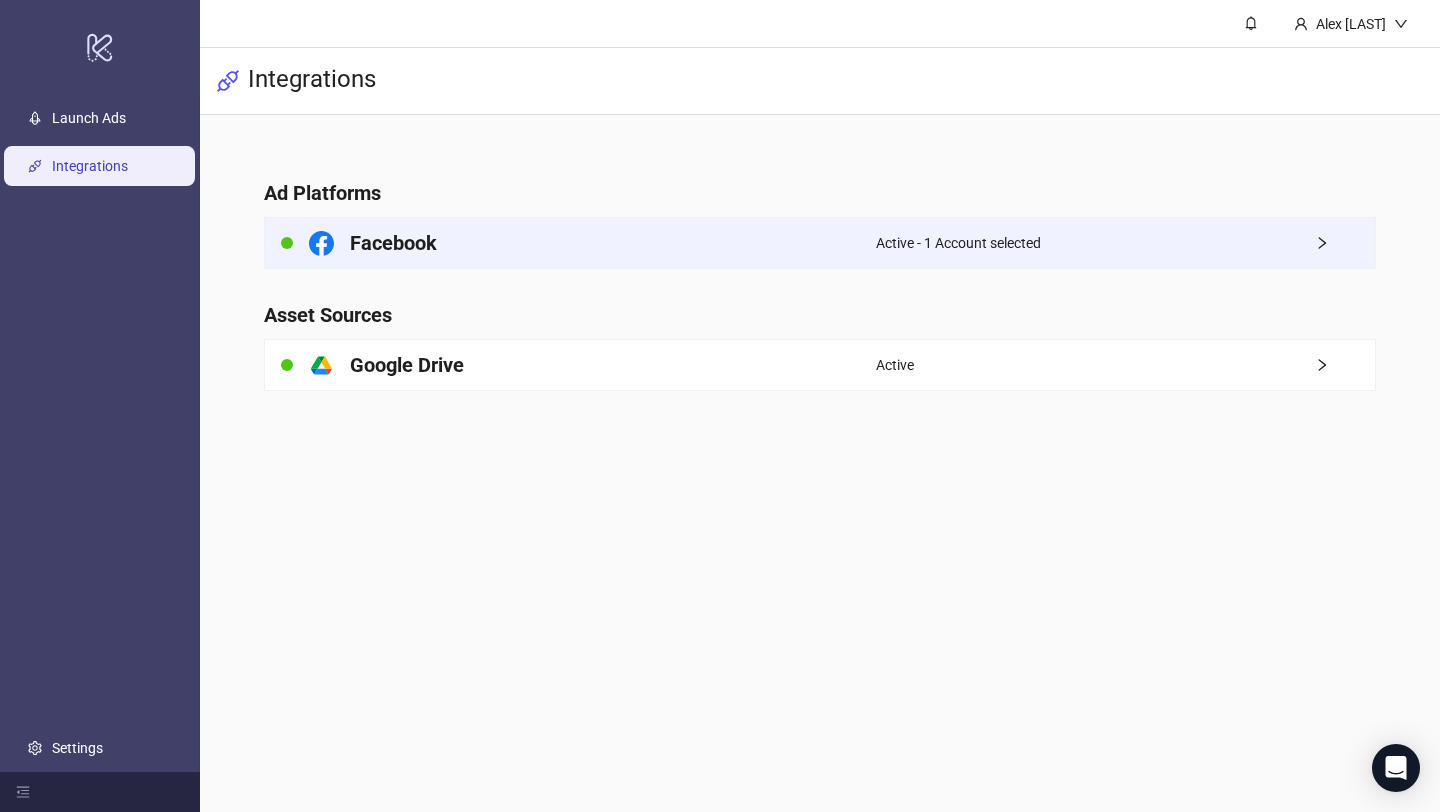 click on "Facebook" at bounding box center (570, 243) 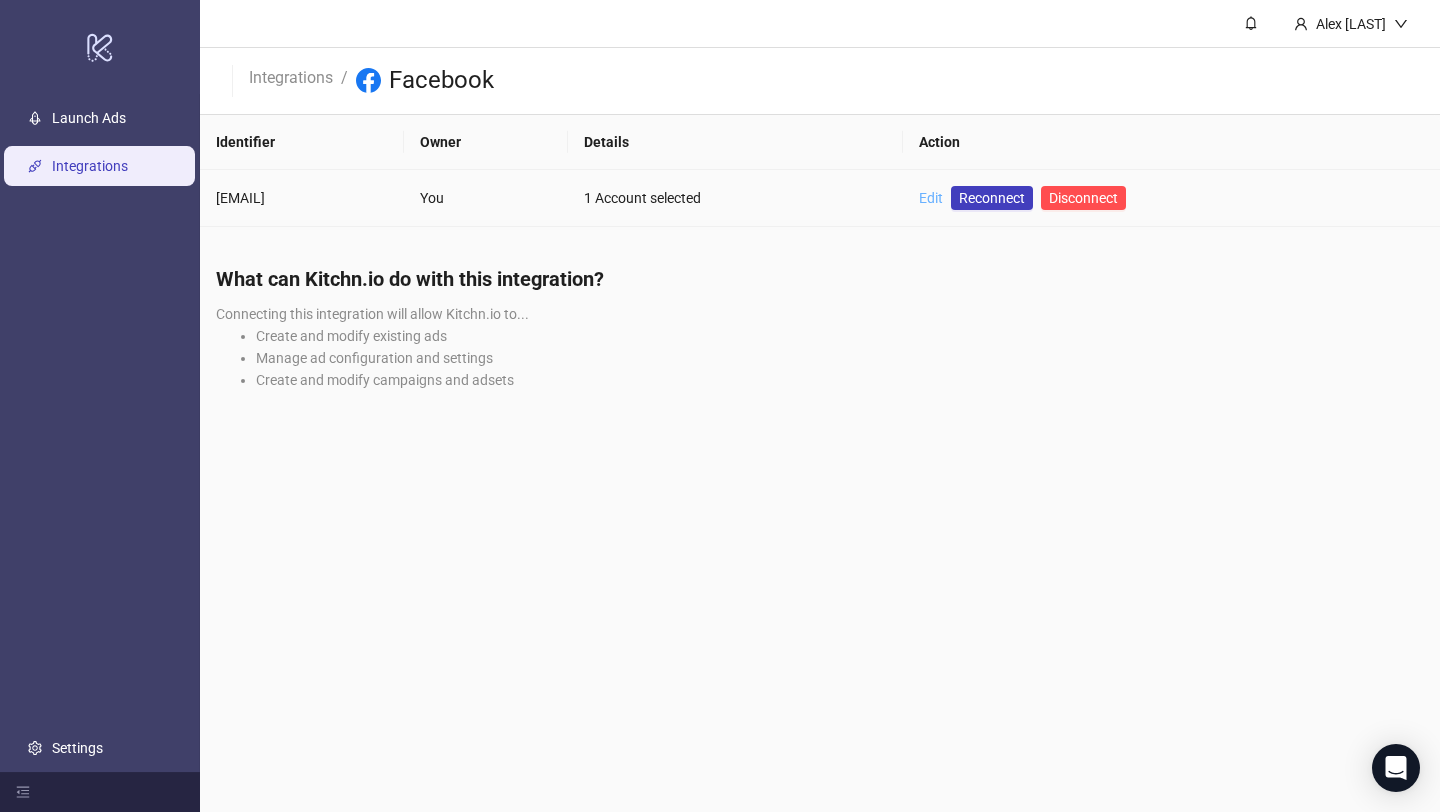 click on "Edit" at bounding box center (931, 198) 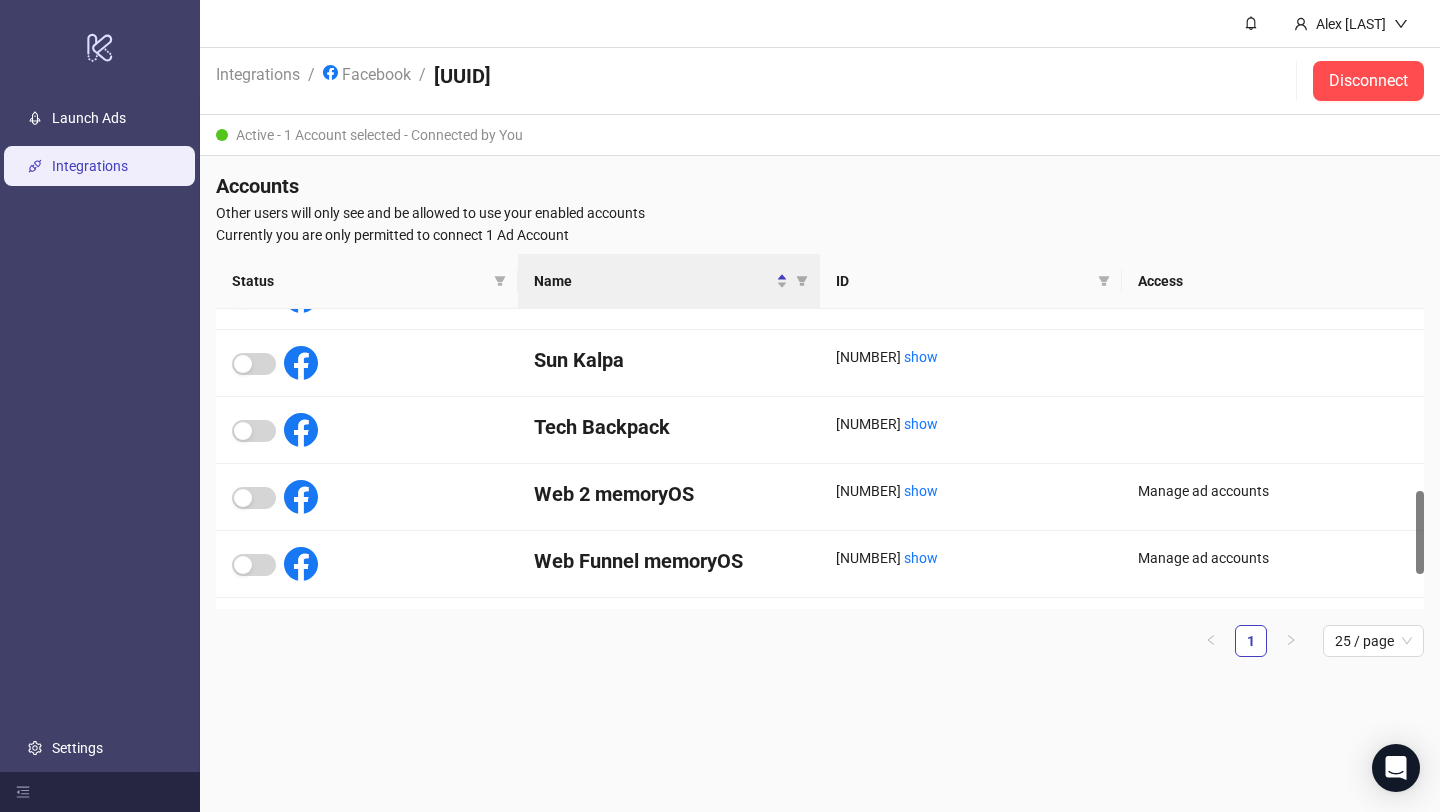 scroll, scrollTop: 772, scrollLeft: 0, axis: vertical 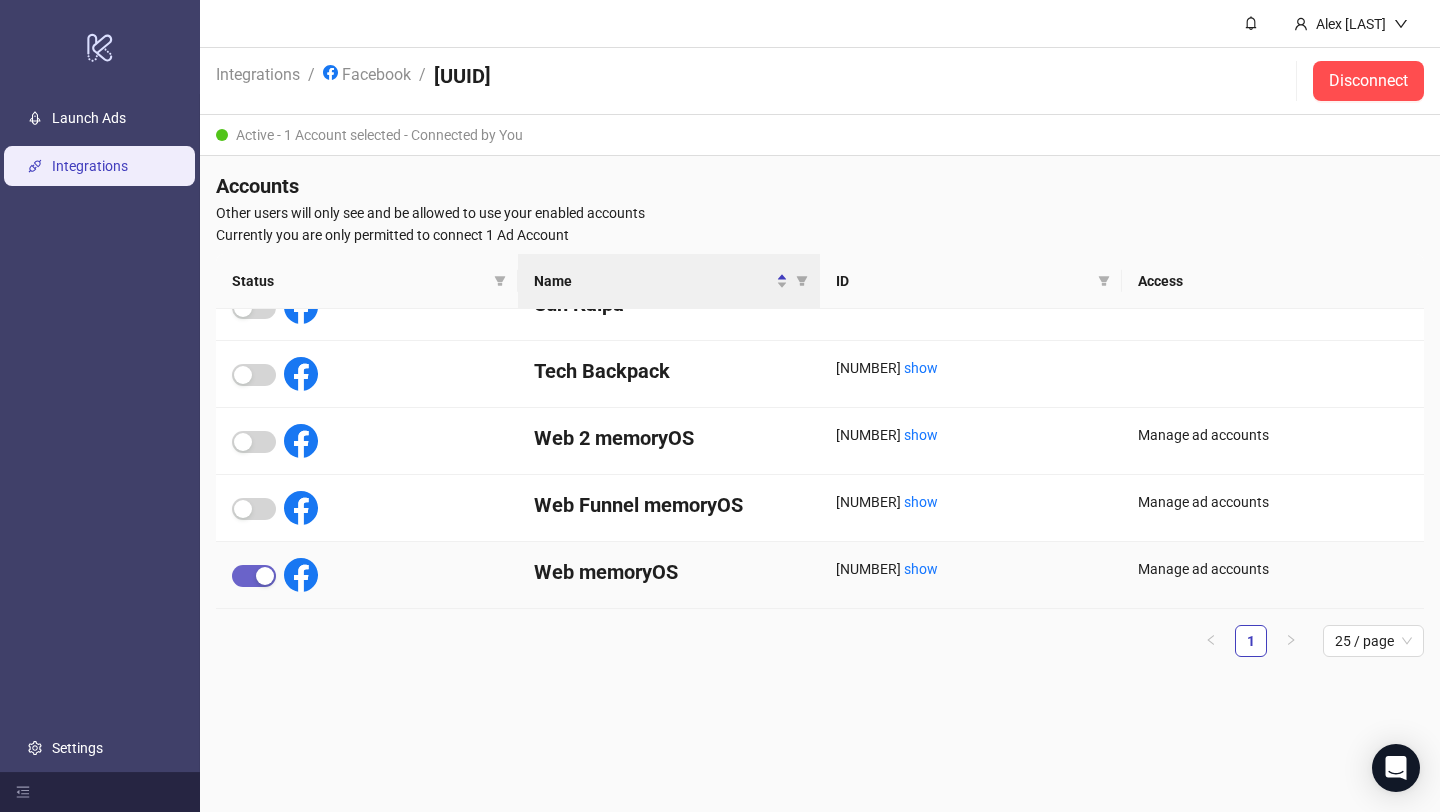 click at bounding box center (254, 576) 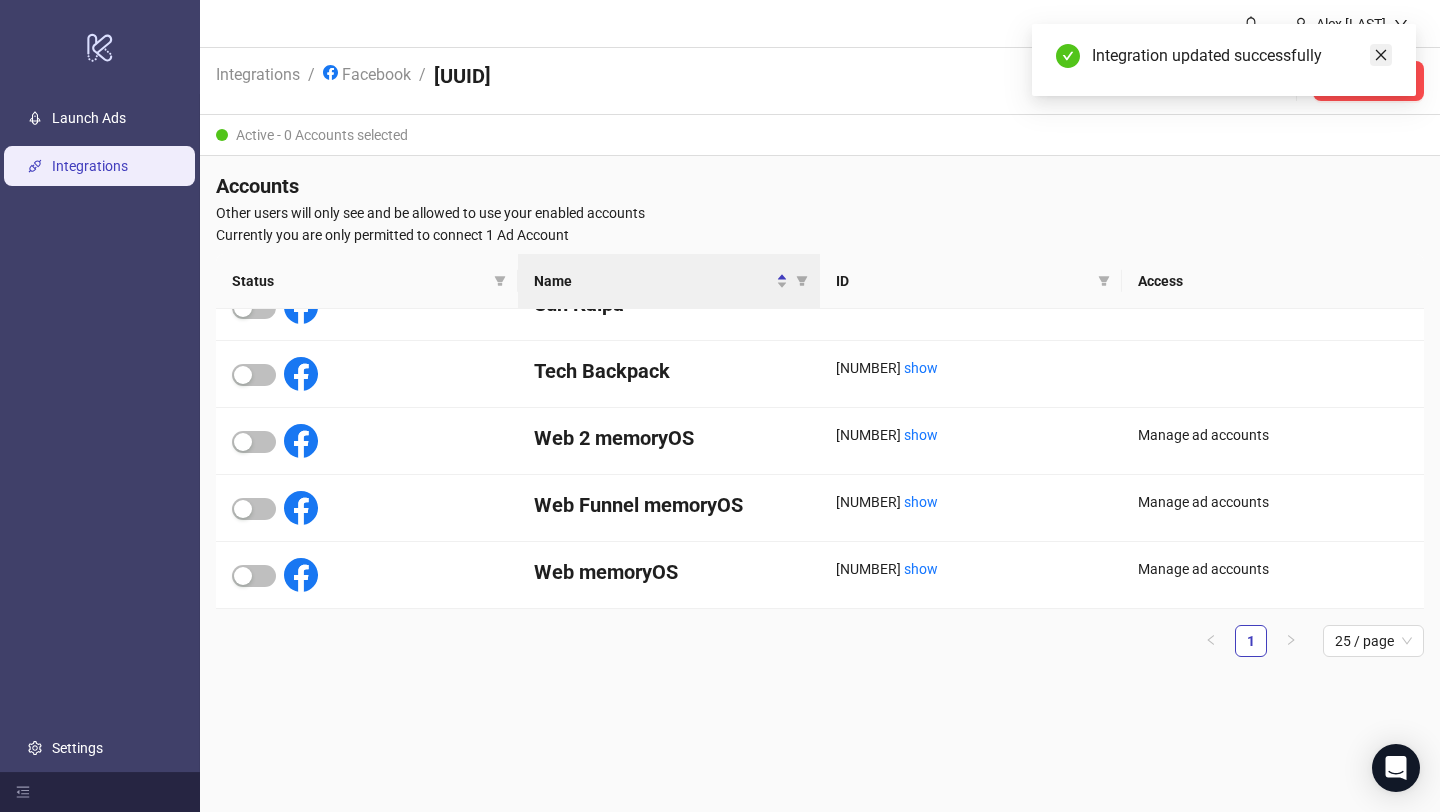click at bounding box center (1381, 55) 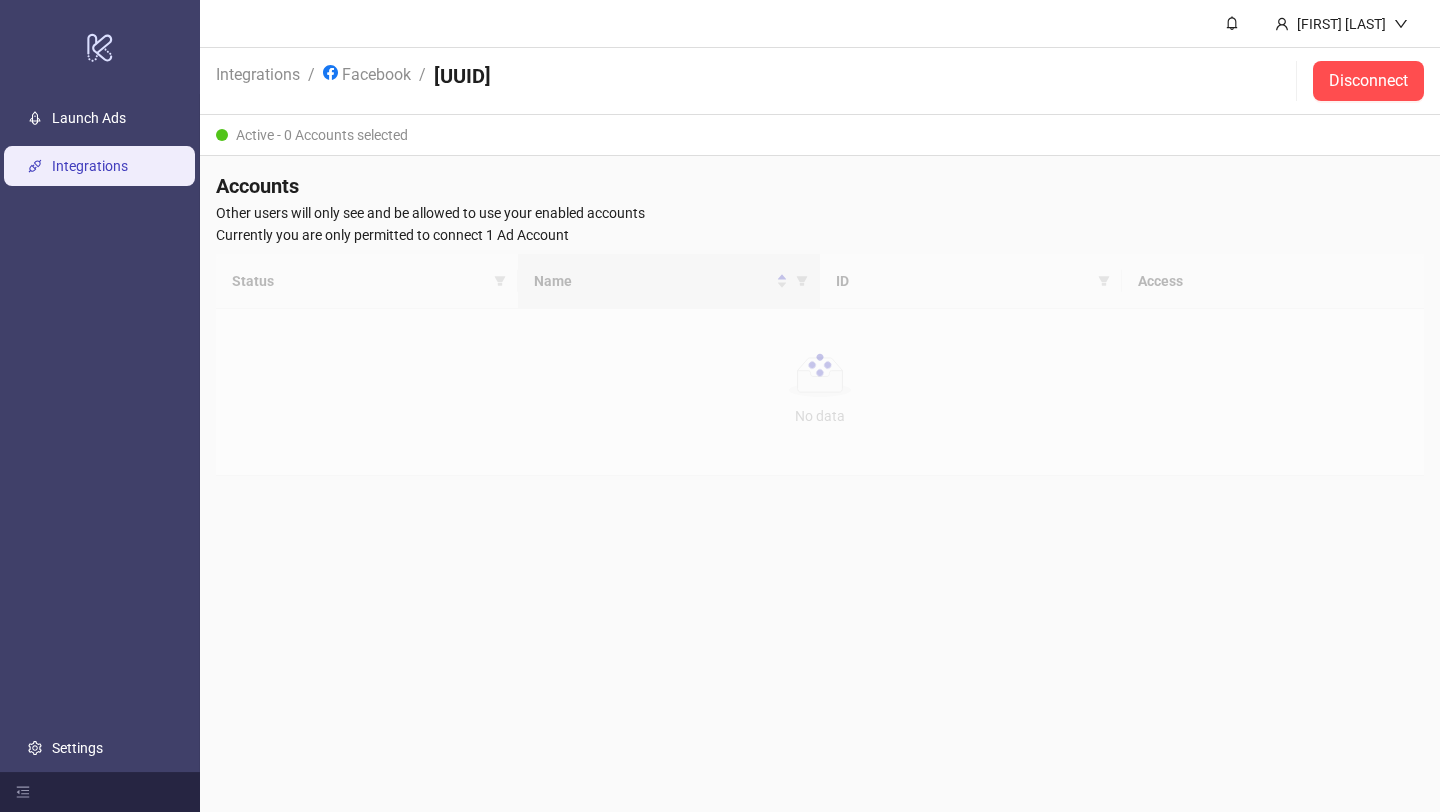 scroll, scrollTop: 0, scrollLeft: 0, axis: both 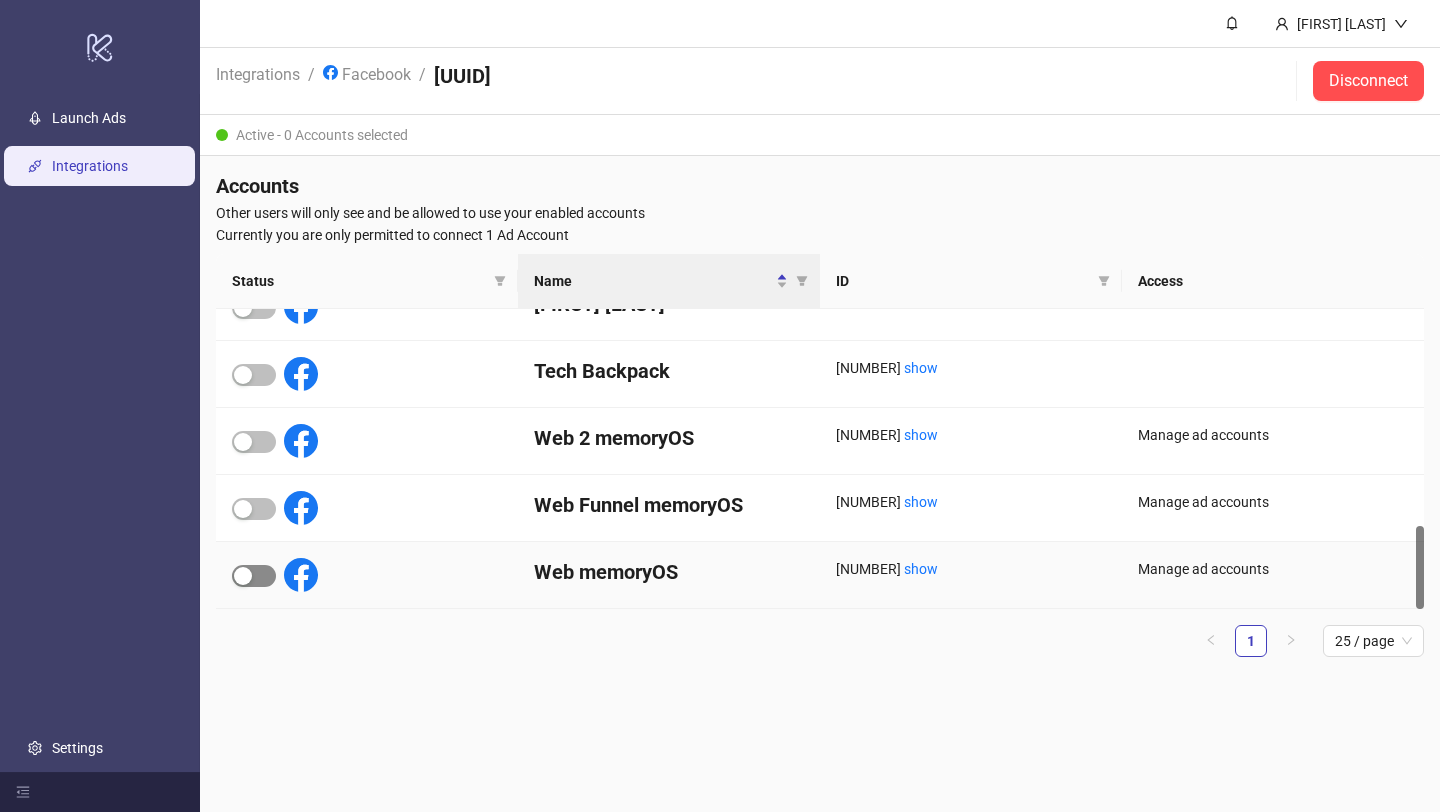 click at bounding box center [254, 576] 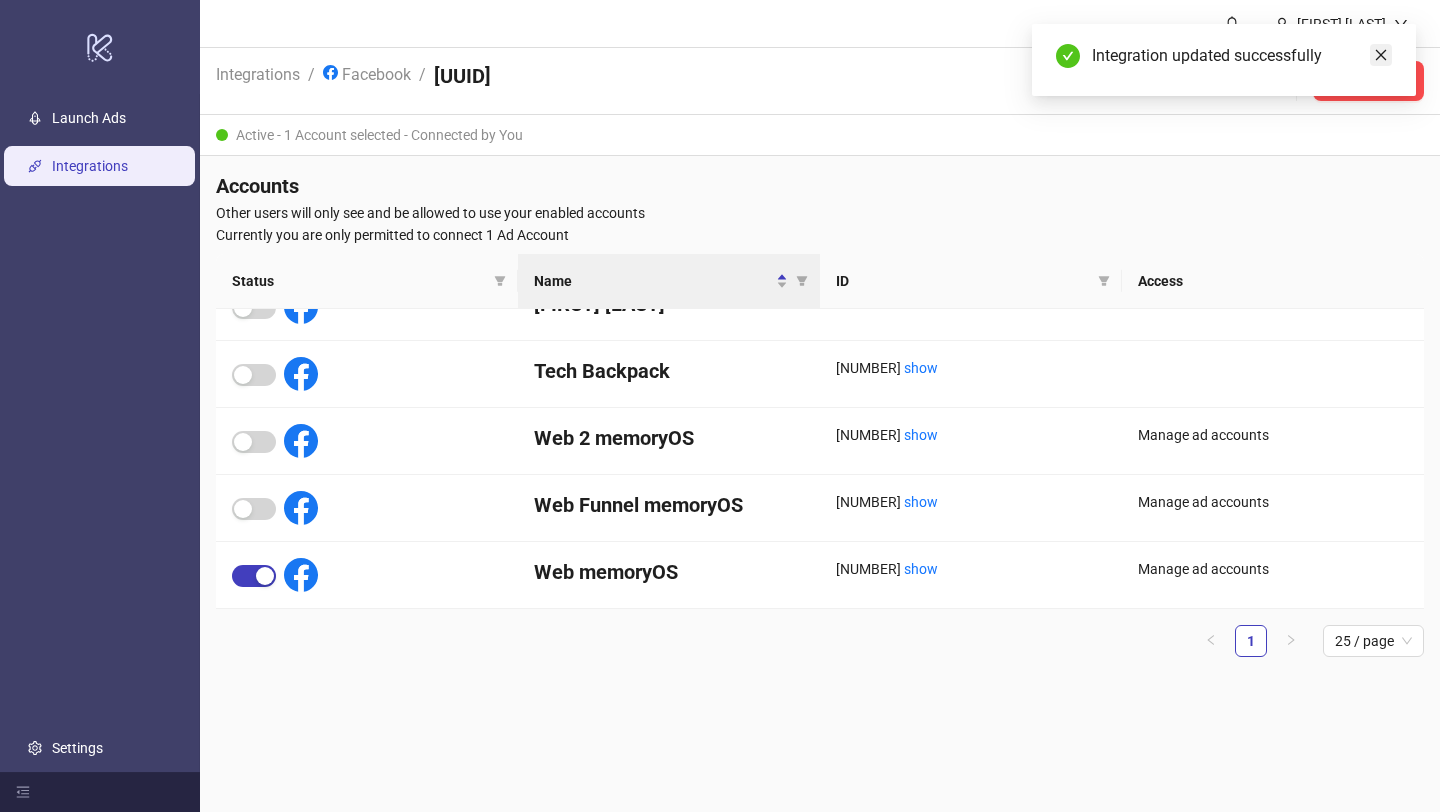 click at bounding box center (1381, 55) 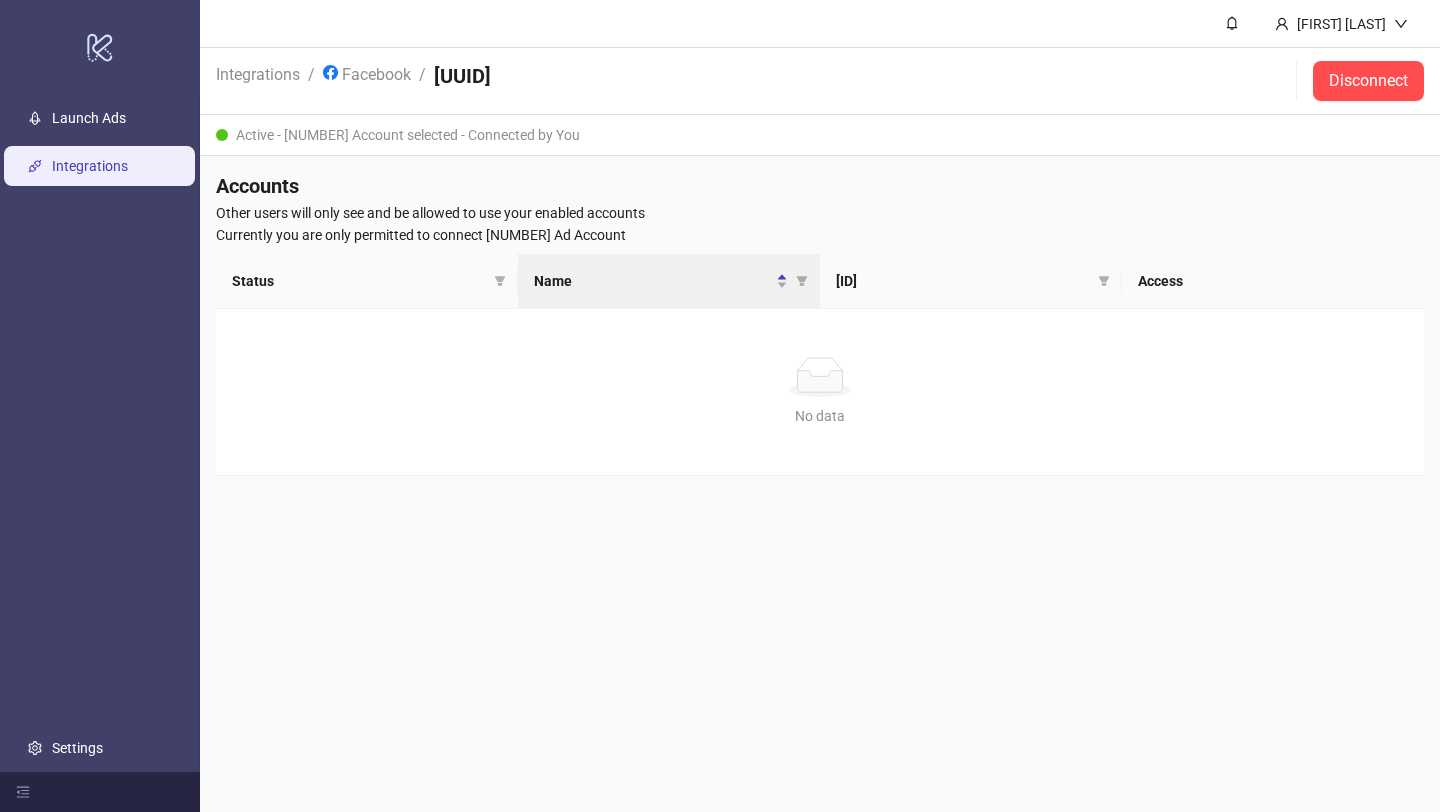 scroll, scrollTop: 0, scrollLeft: 0, axis: both 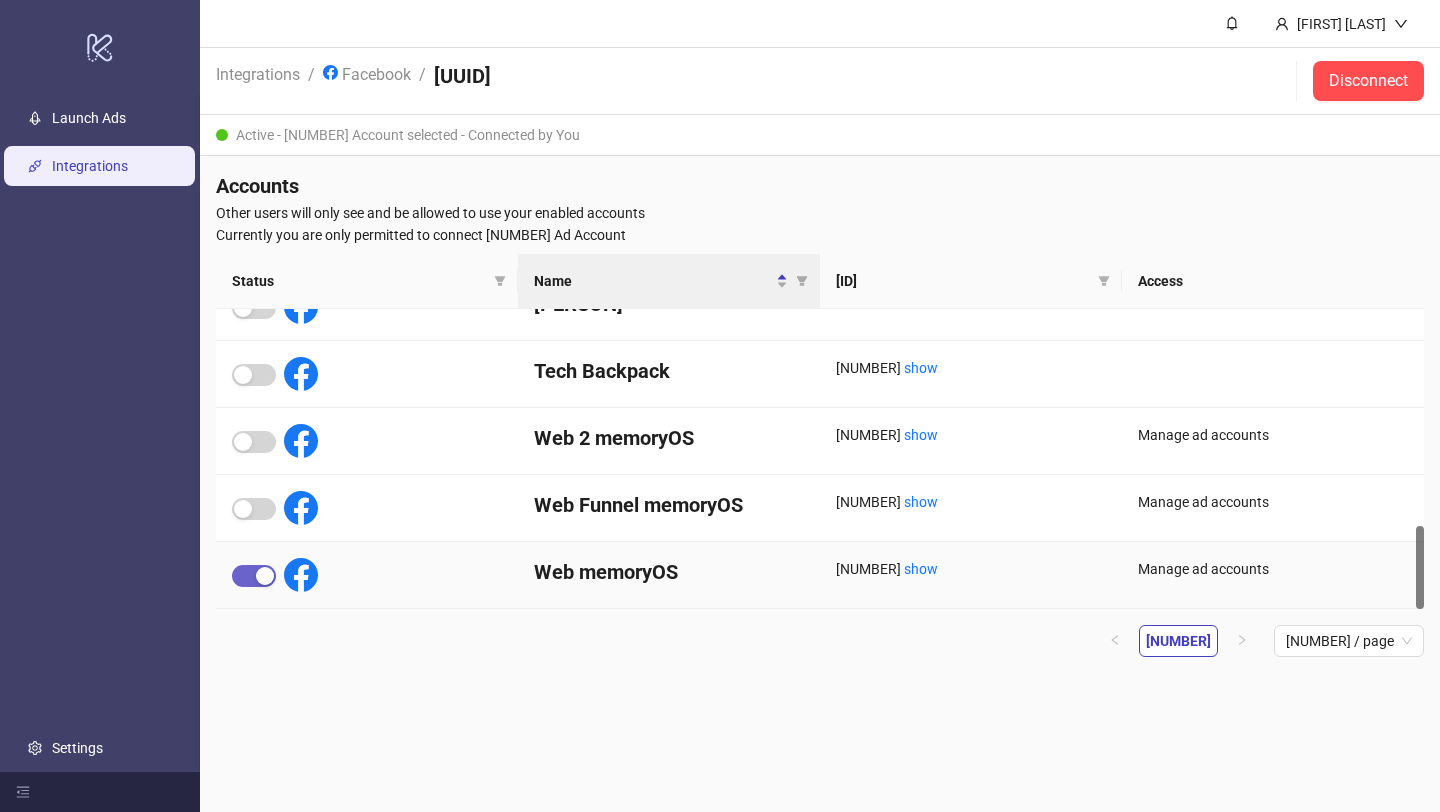 click at bounding box center [254, 576] 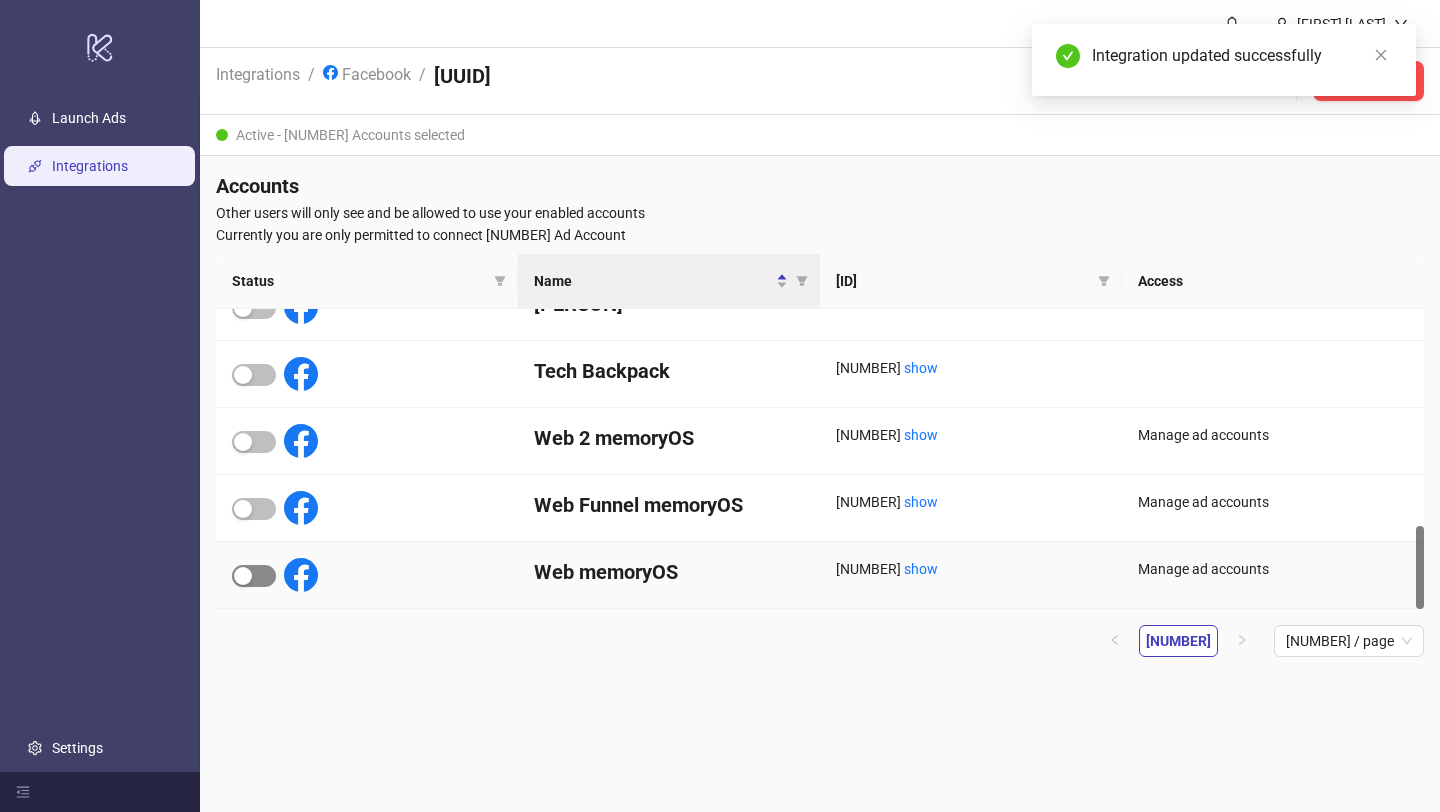 click at bounding box center [254, 576] 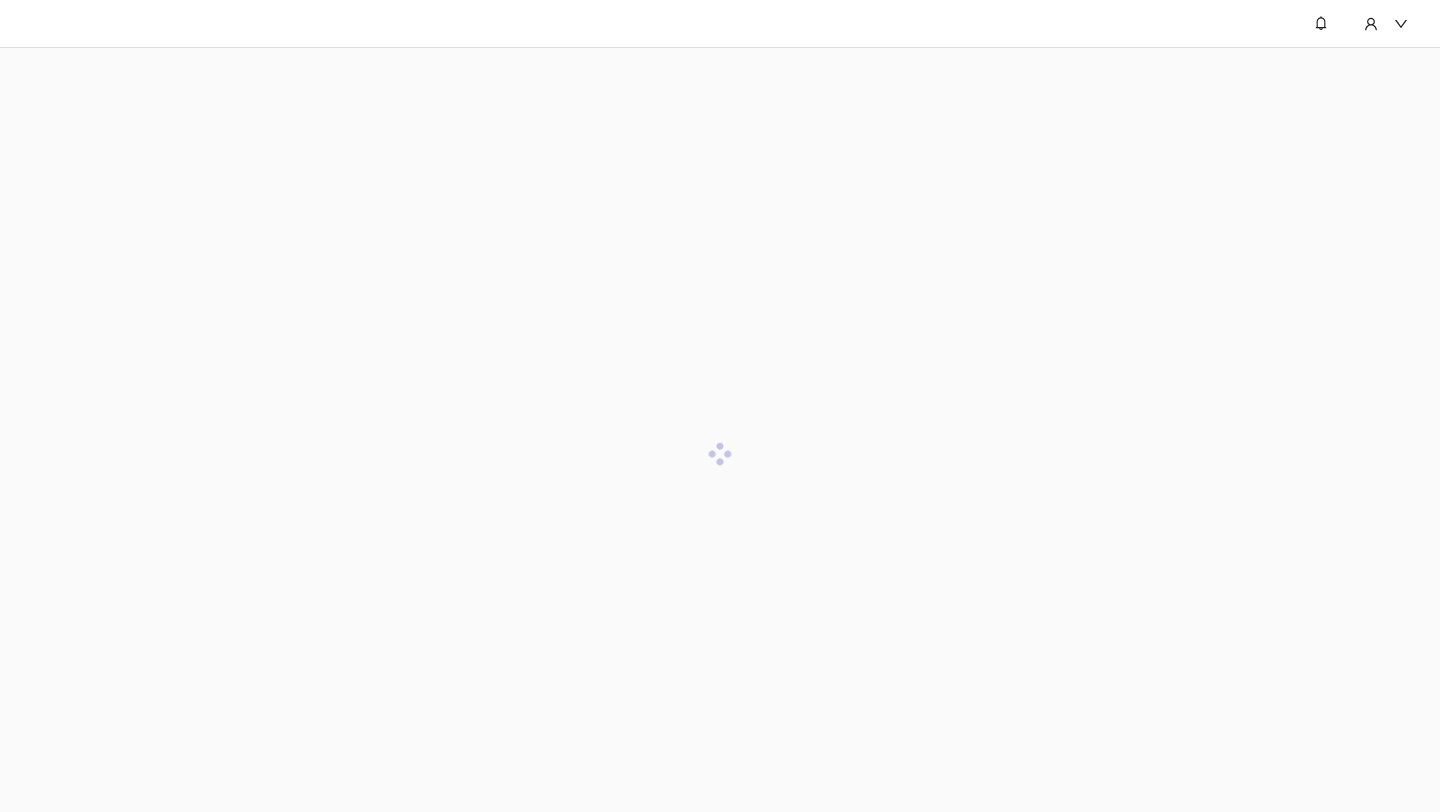 scroll, scrollTop: 0, scrollLeft: 0, axis: both 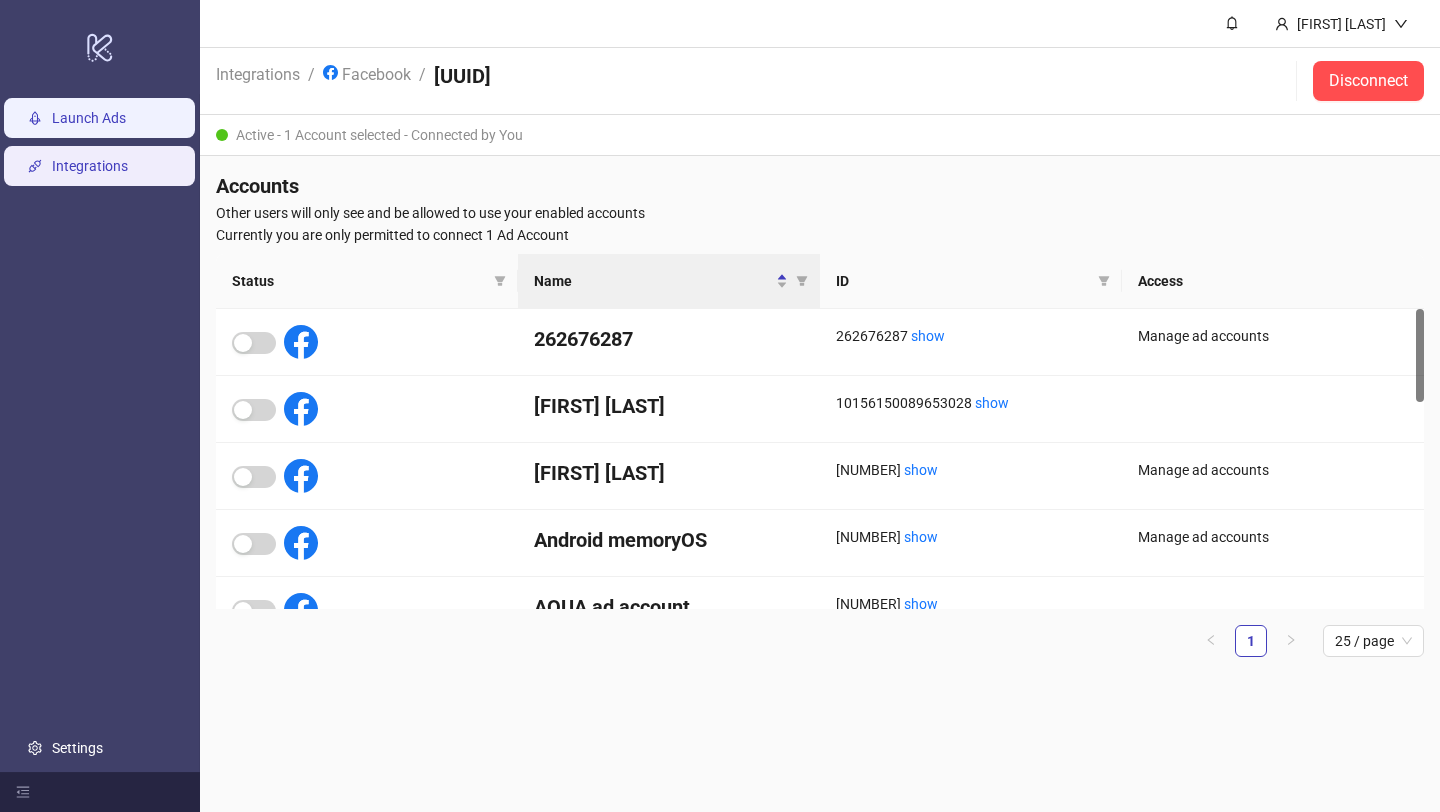 click on "Launch Ads" at bounding box center [89, 118] 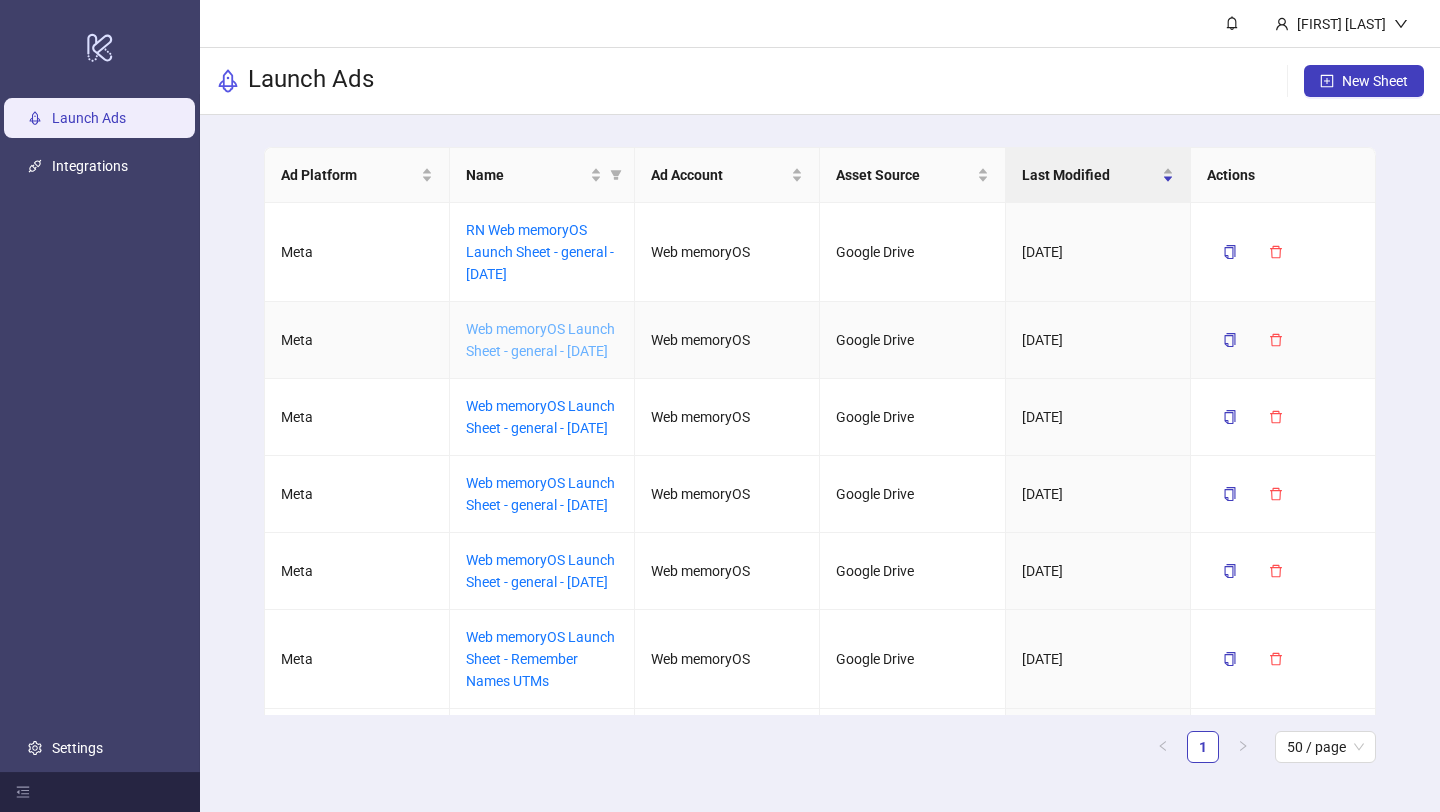 click on "Web memoryOS Launch Sheet - general - [DATE]" at bounding box center [540, 340] 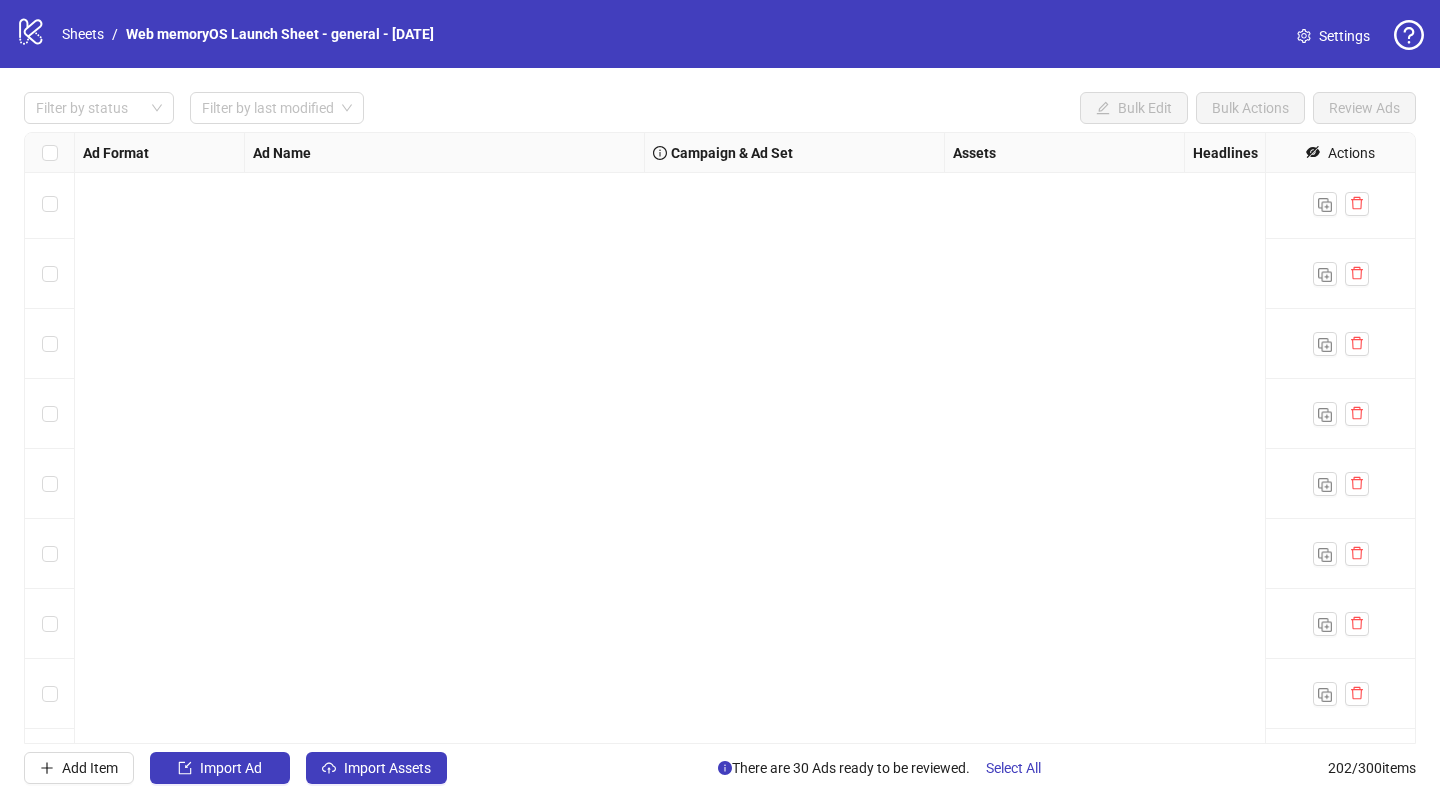 scroll, scrollTop: 13570, scrollLeft: 0, axis: vertical 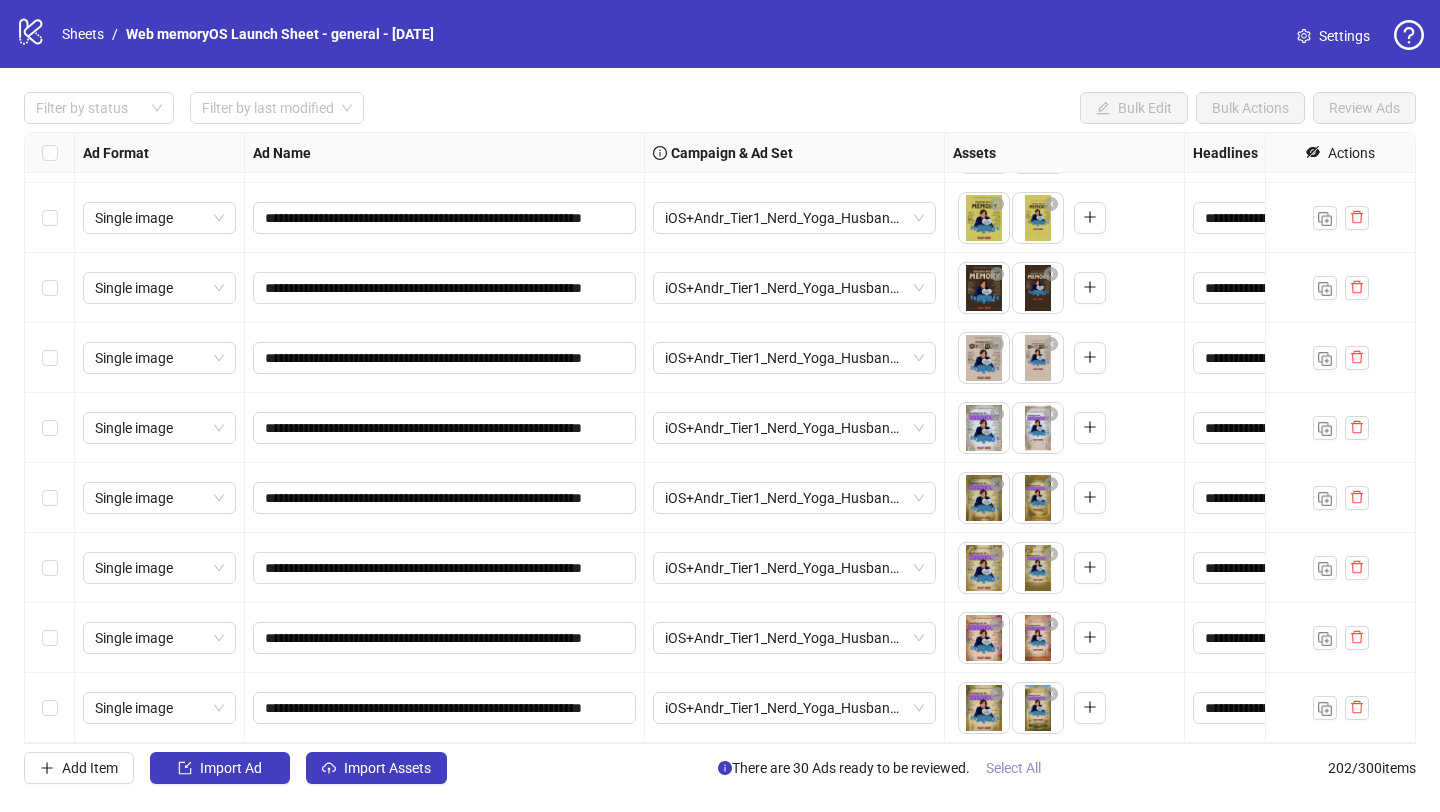 click on "Select All" at bounding box center [1013, 768] 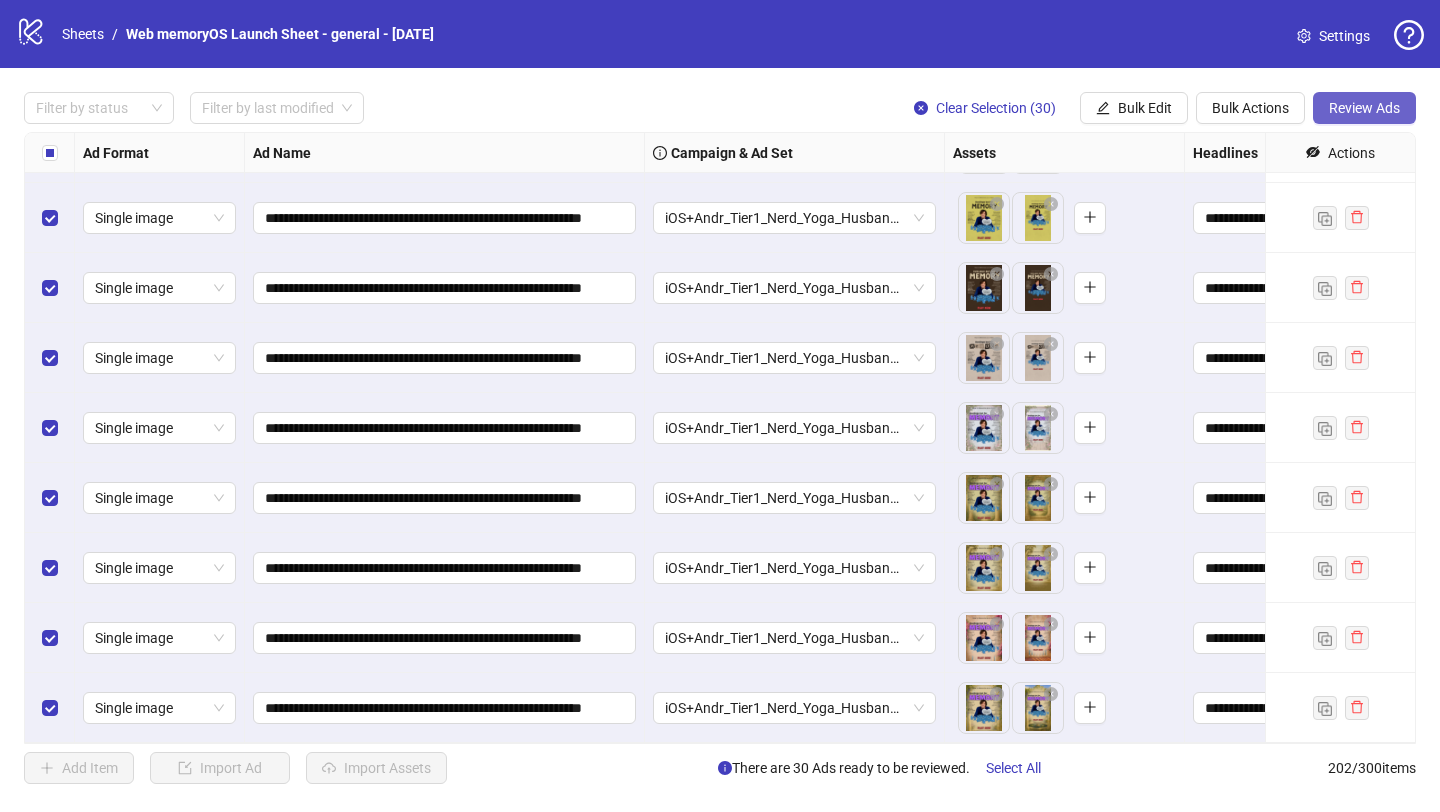click on "Review Ads" at bounding box center [1364, 108] 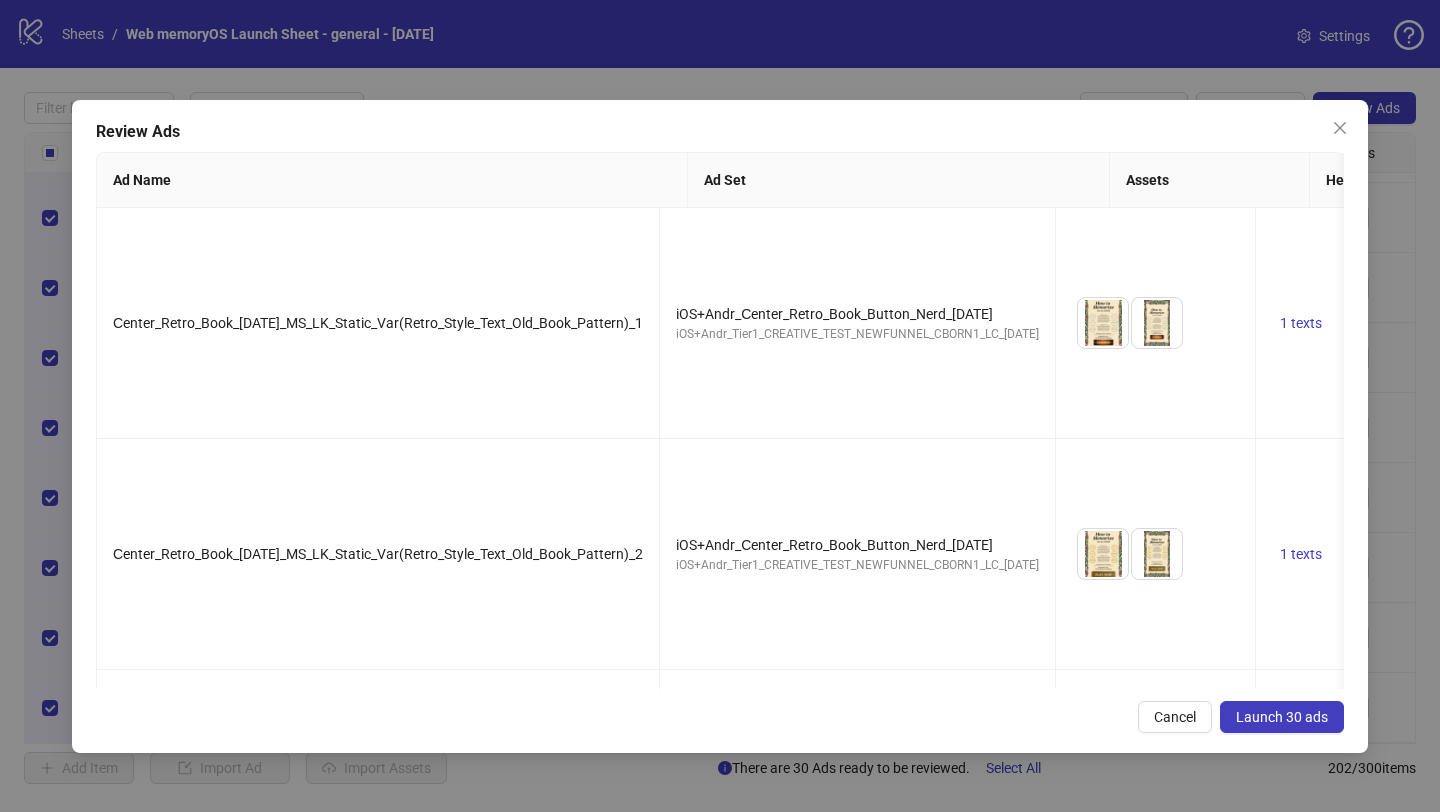 click on "Launch 30 ads" at bounding box center [1282, 717] 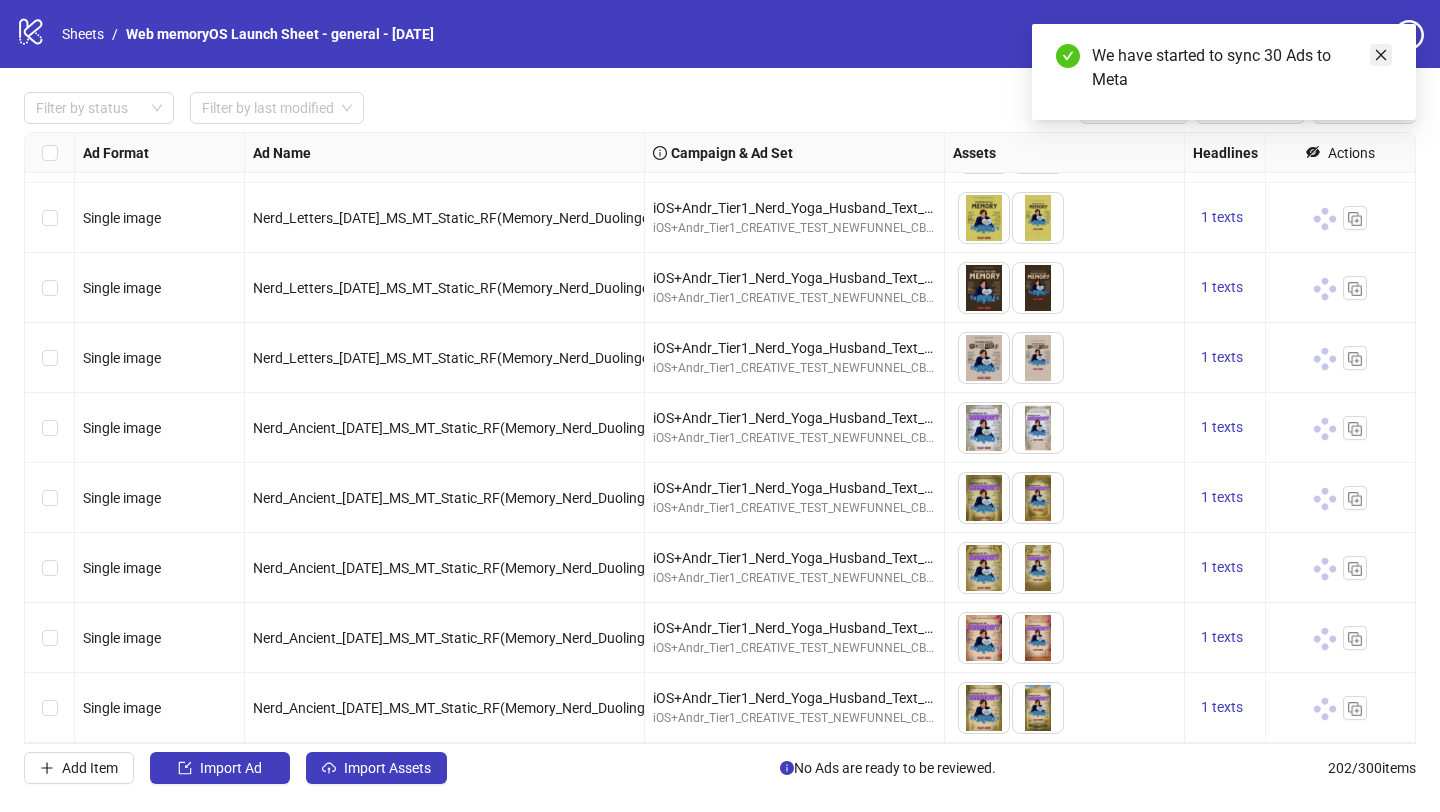 click at bounding box center (1381, 55) 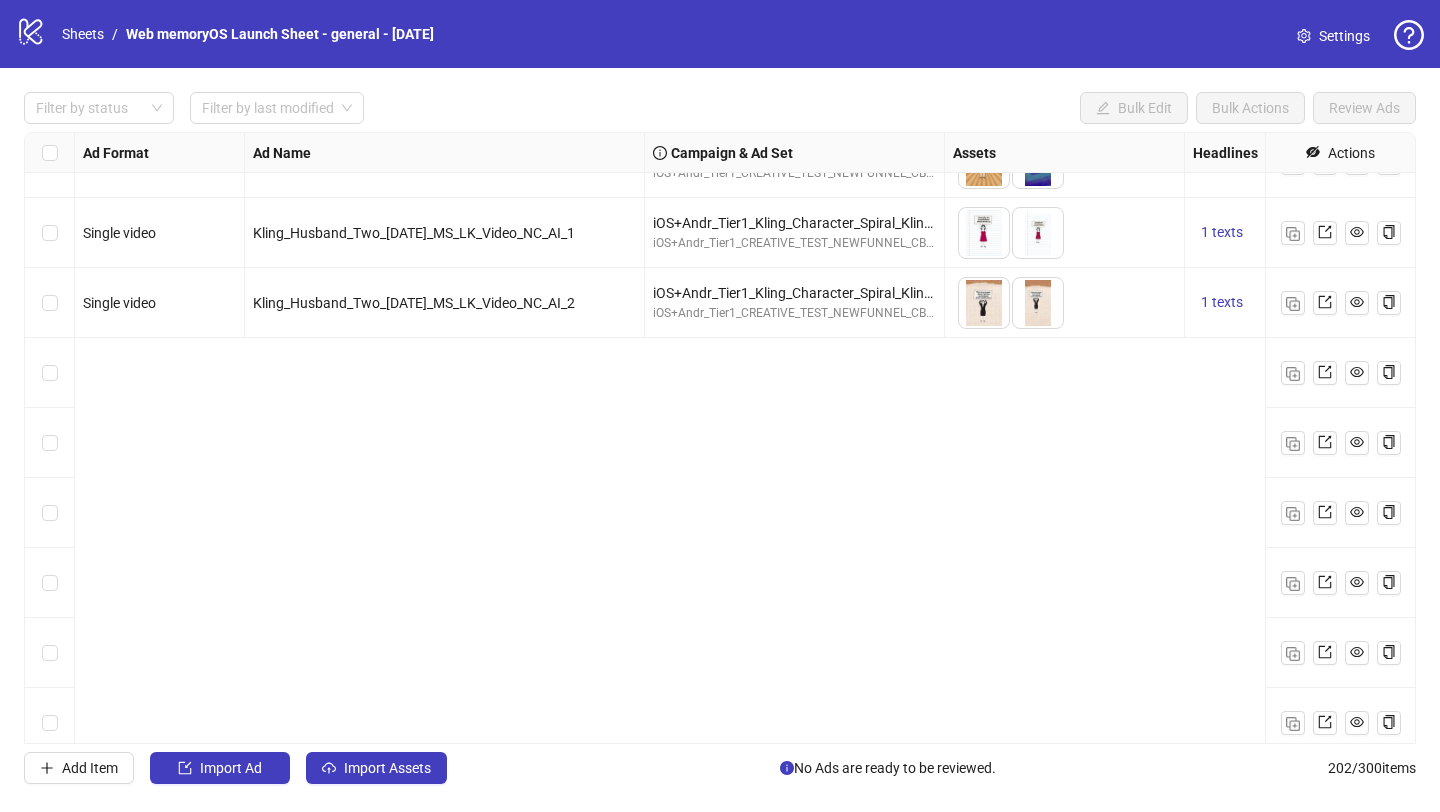 scroll, scrollTop: 7606, scrollLeft: 0, axis: vertical 